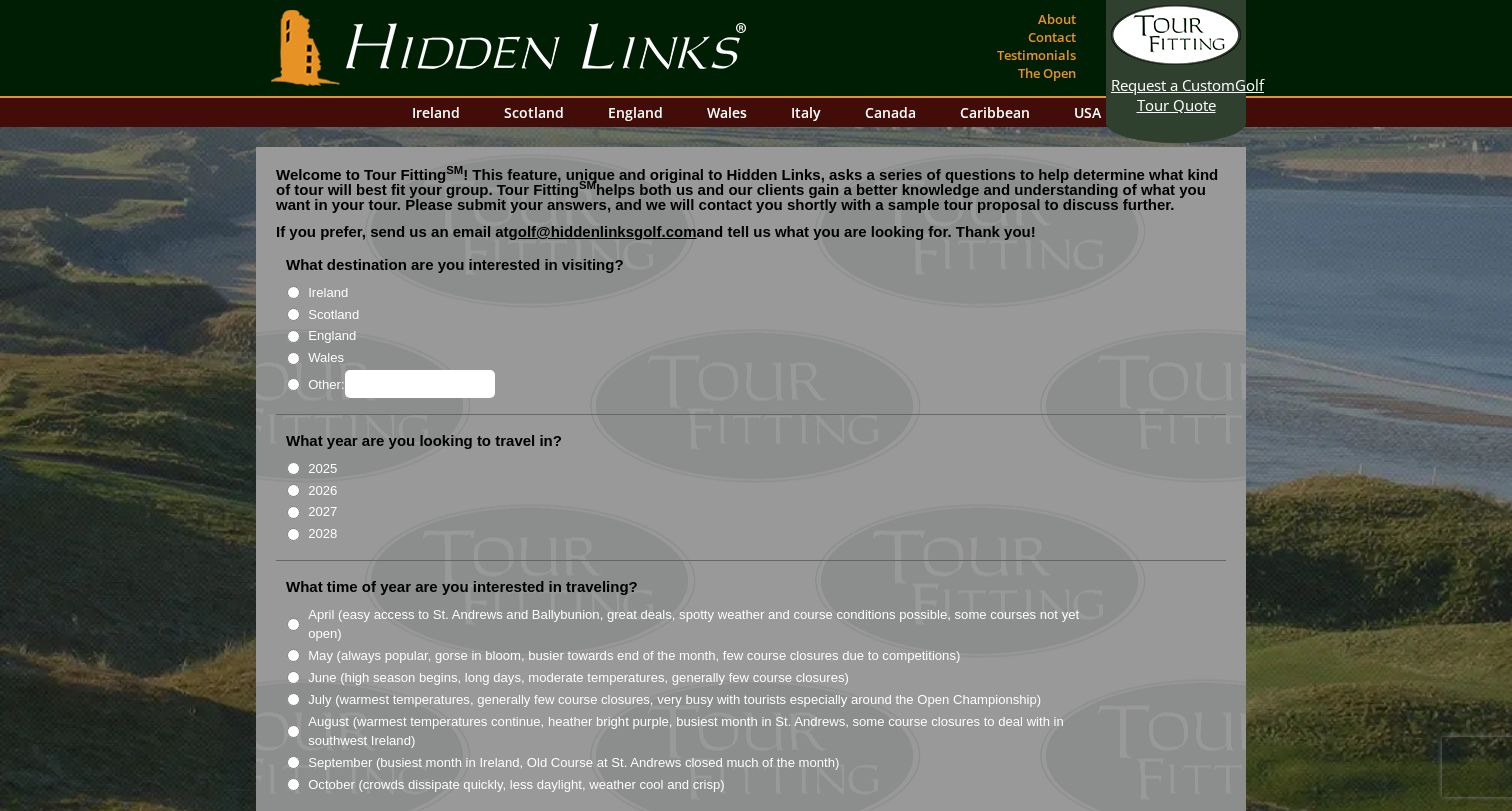 scroll, scrollTop: 0, scrollLeft: 0, axis: both 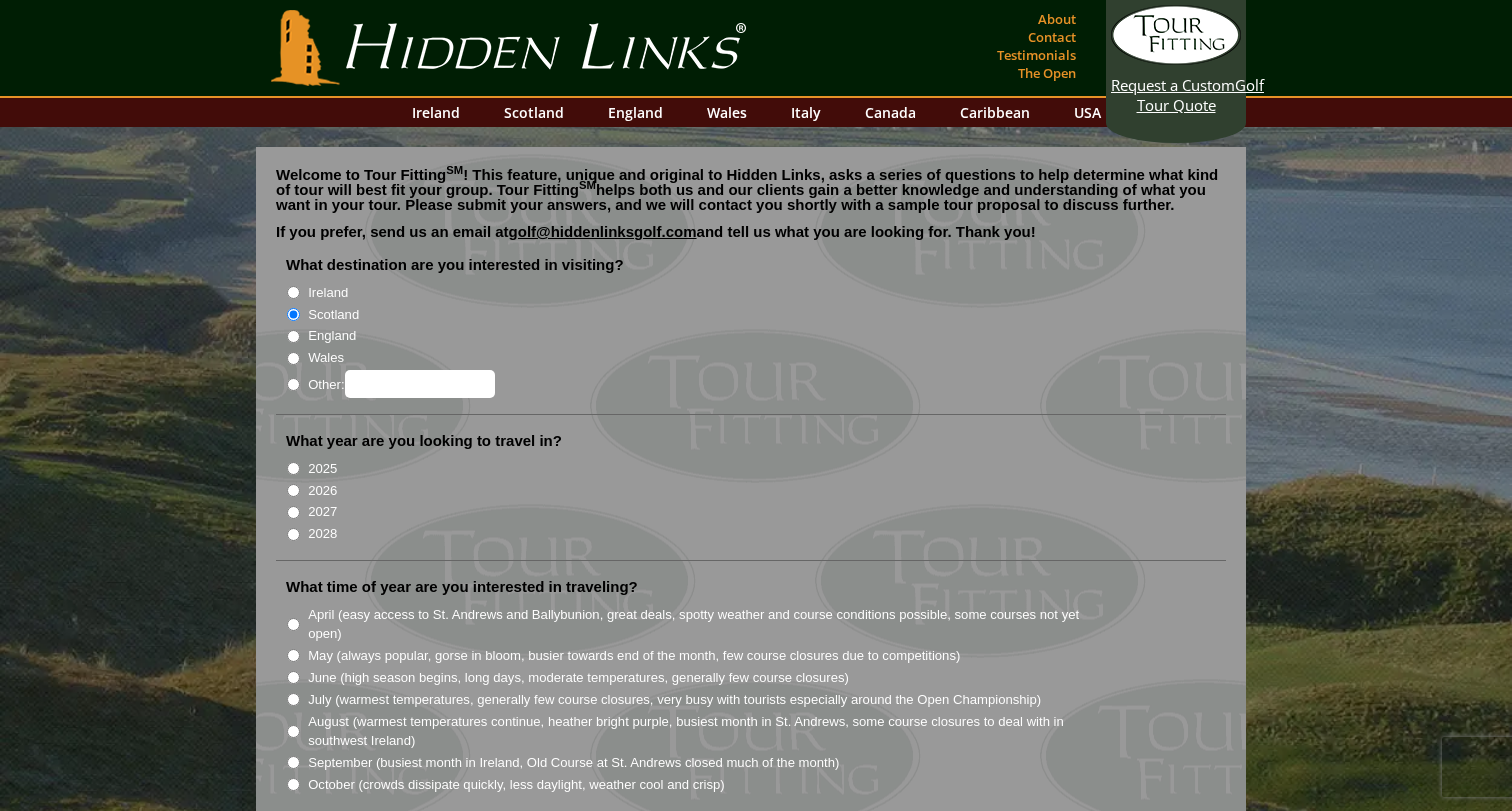 click on "2026" at bounding box center [293, 490] 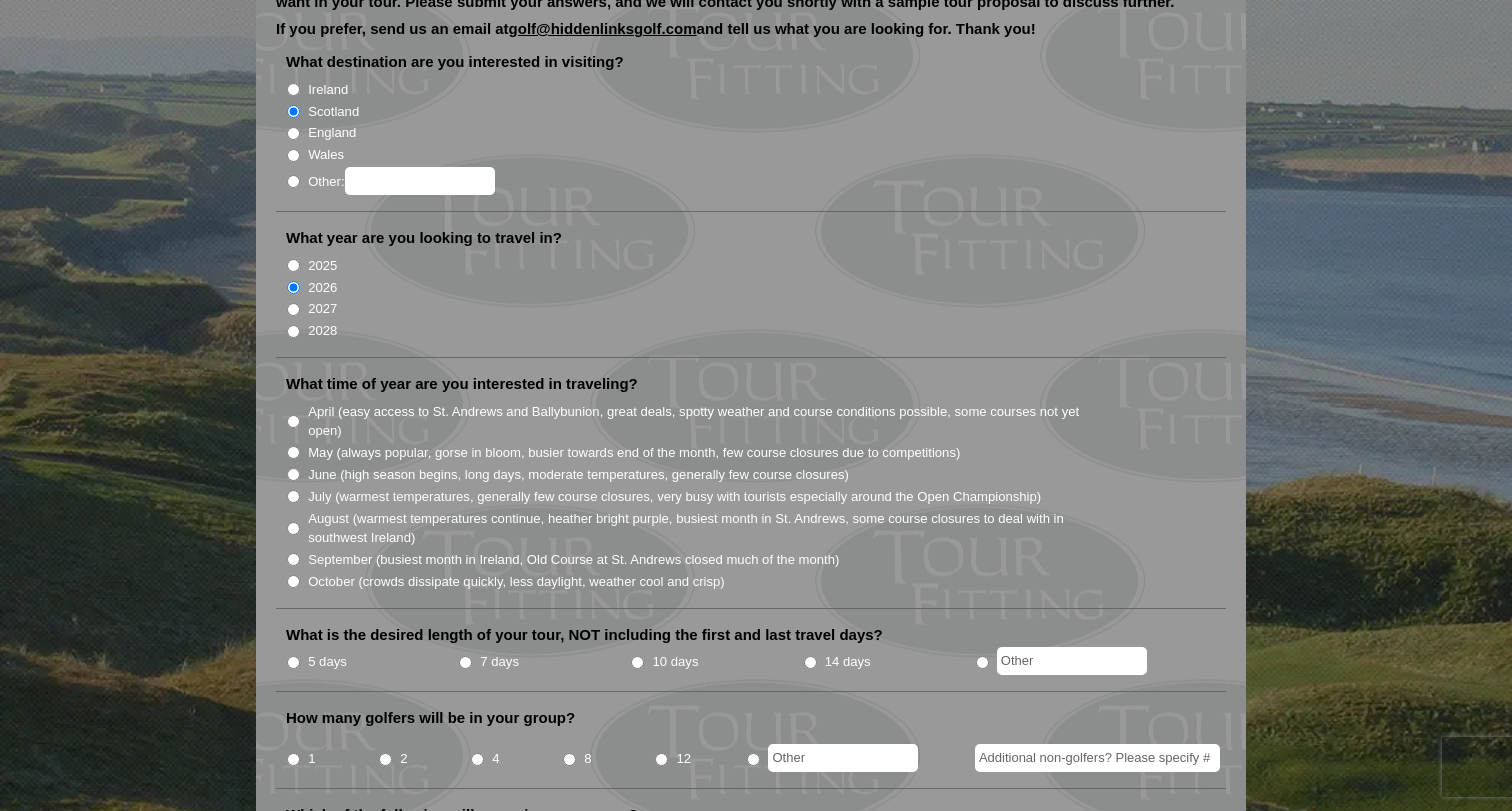 scroll, scrollTop: 204, scrollLeft: 0, axis: vertical 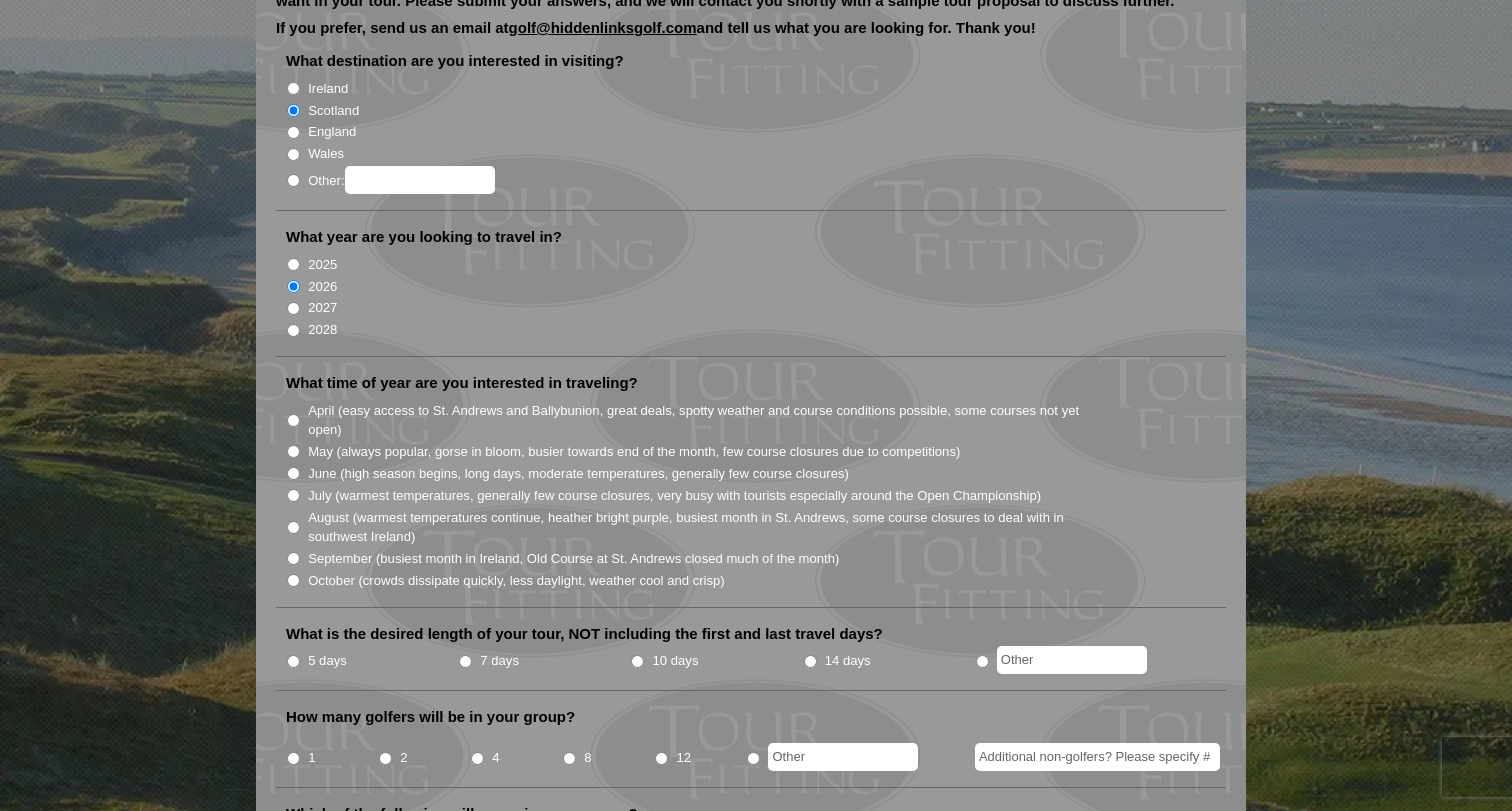 click on "June (high season begins, long days, moderate temperatures, generally few course closures)" at bounding box center (293, 473) 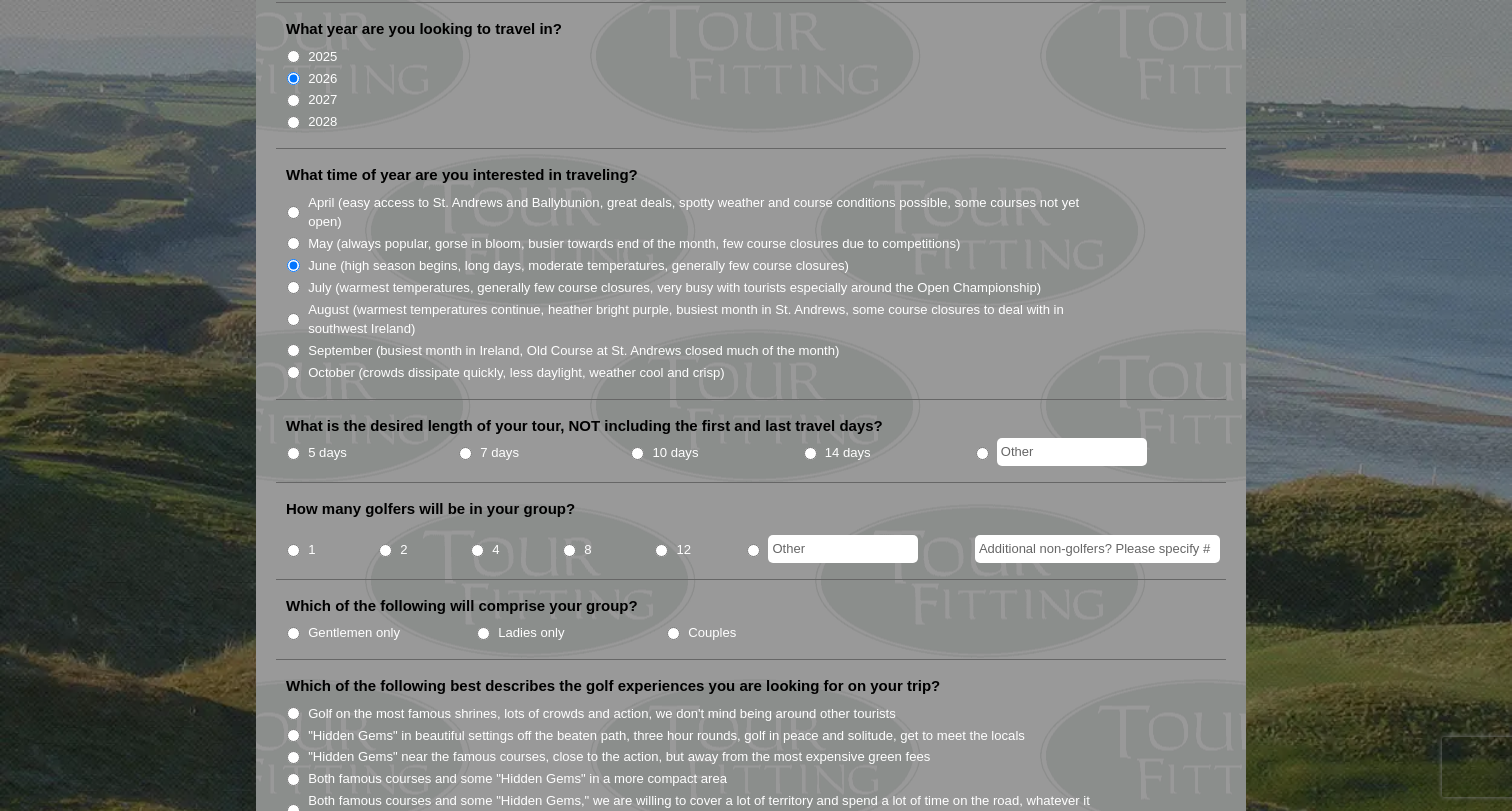 scroll, scrollTop: 413, scrollLeft: 0, axis: vertical 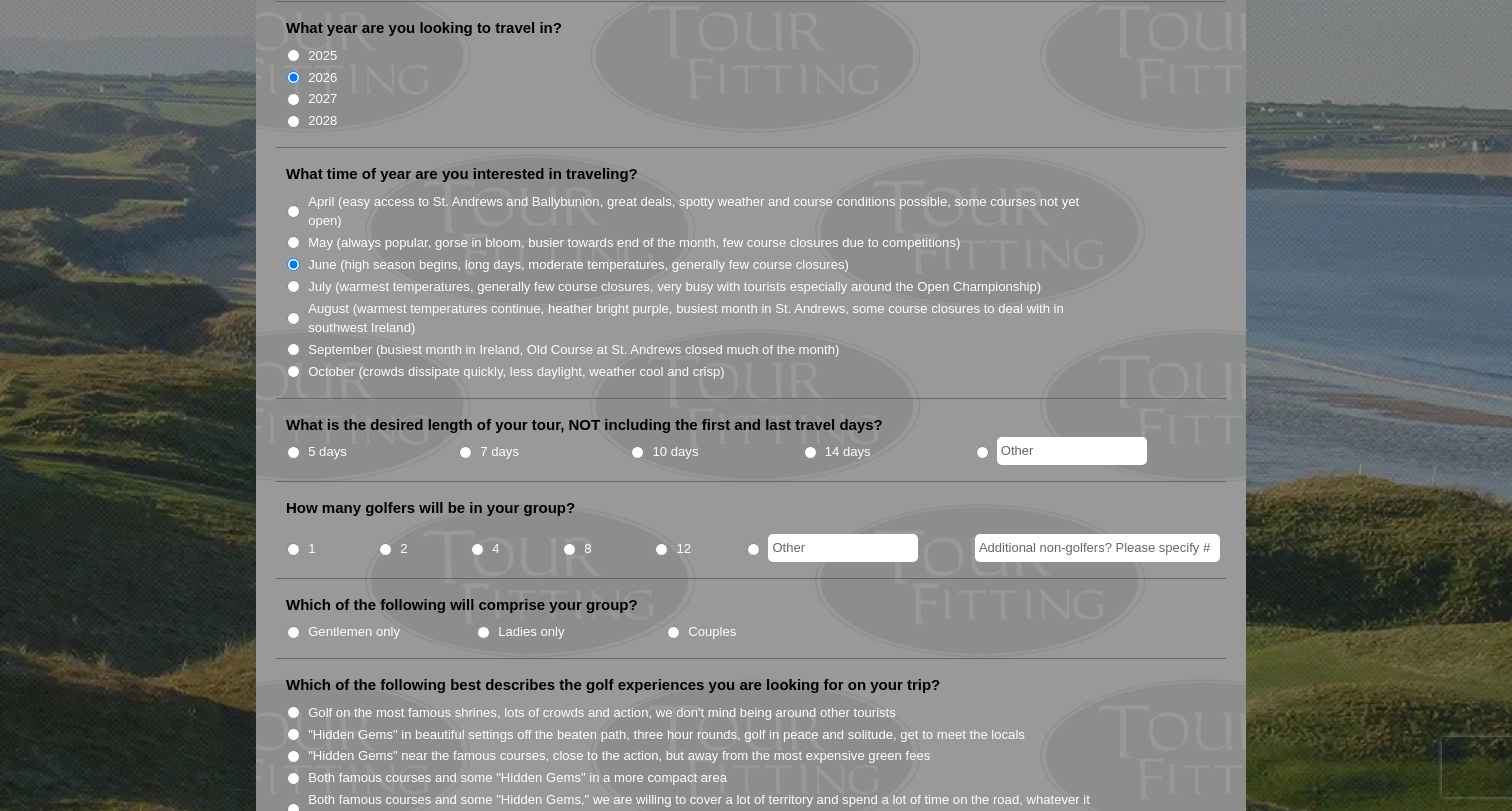 click on "7 days" at bounding box center [465, 452] 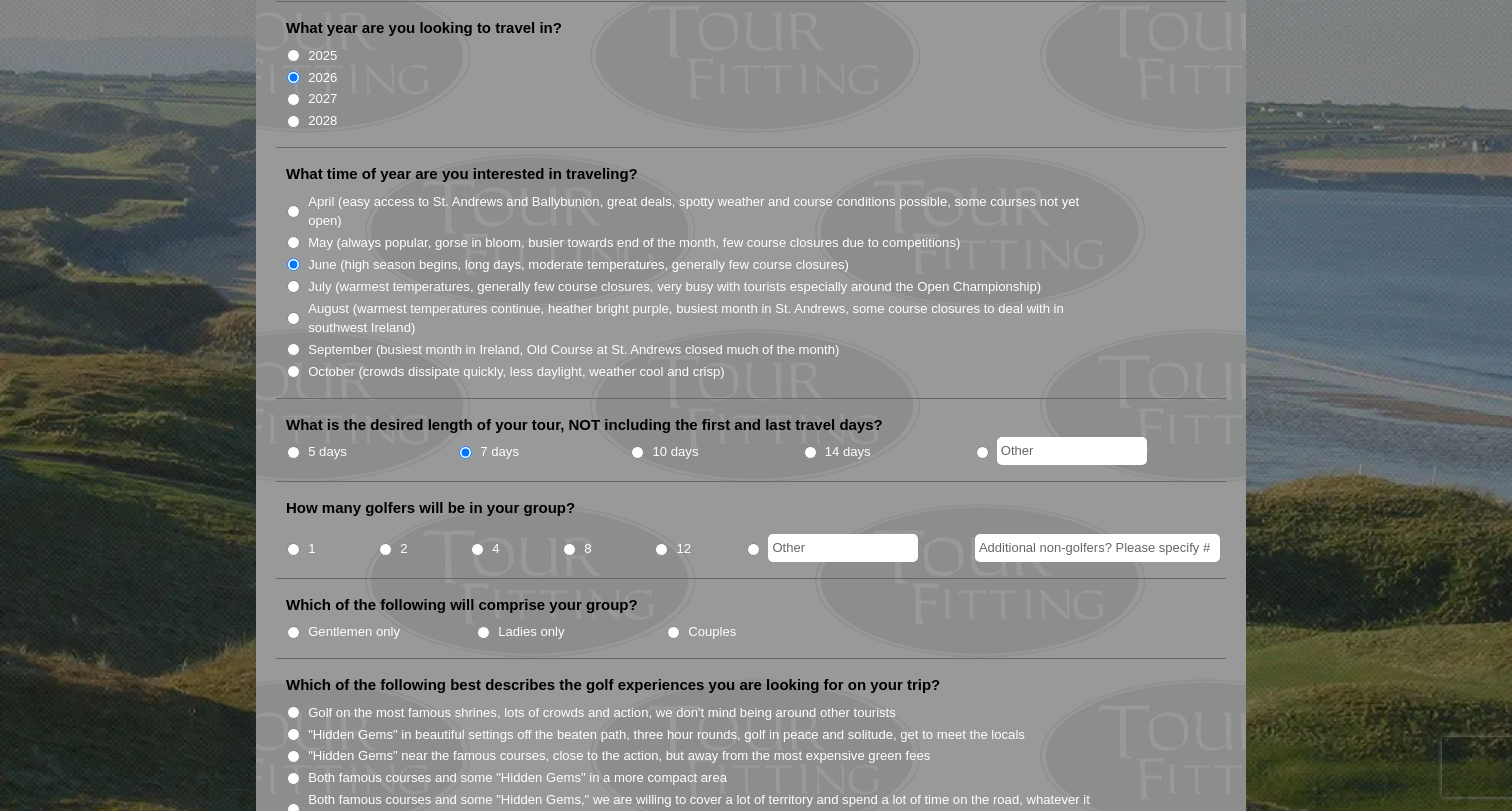 click on "2" at bounding box center (385, 549) 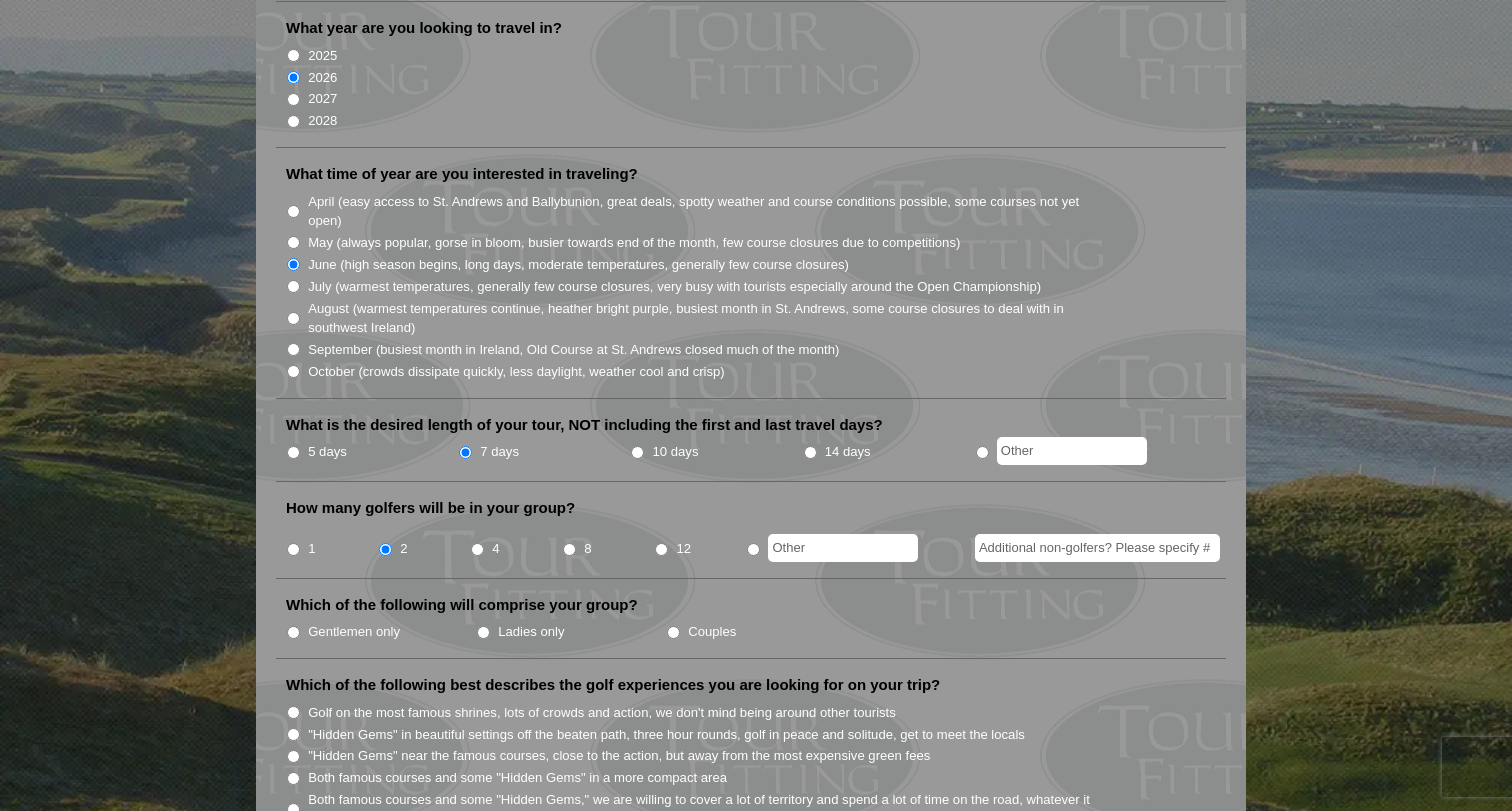 click on "Additional non-golfers? Please specify #" at bounding box center (1097, 548) 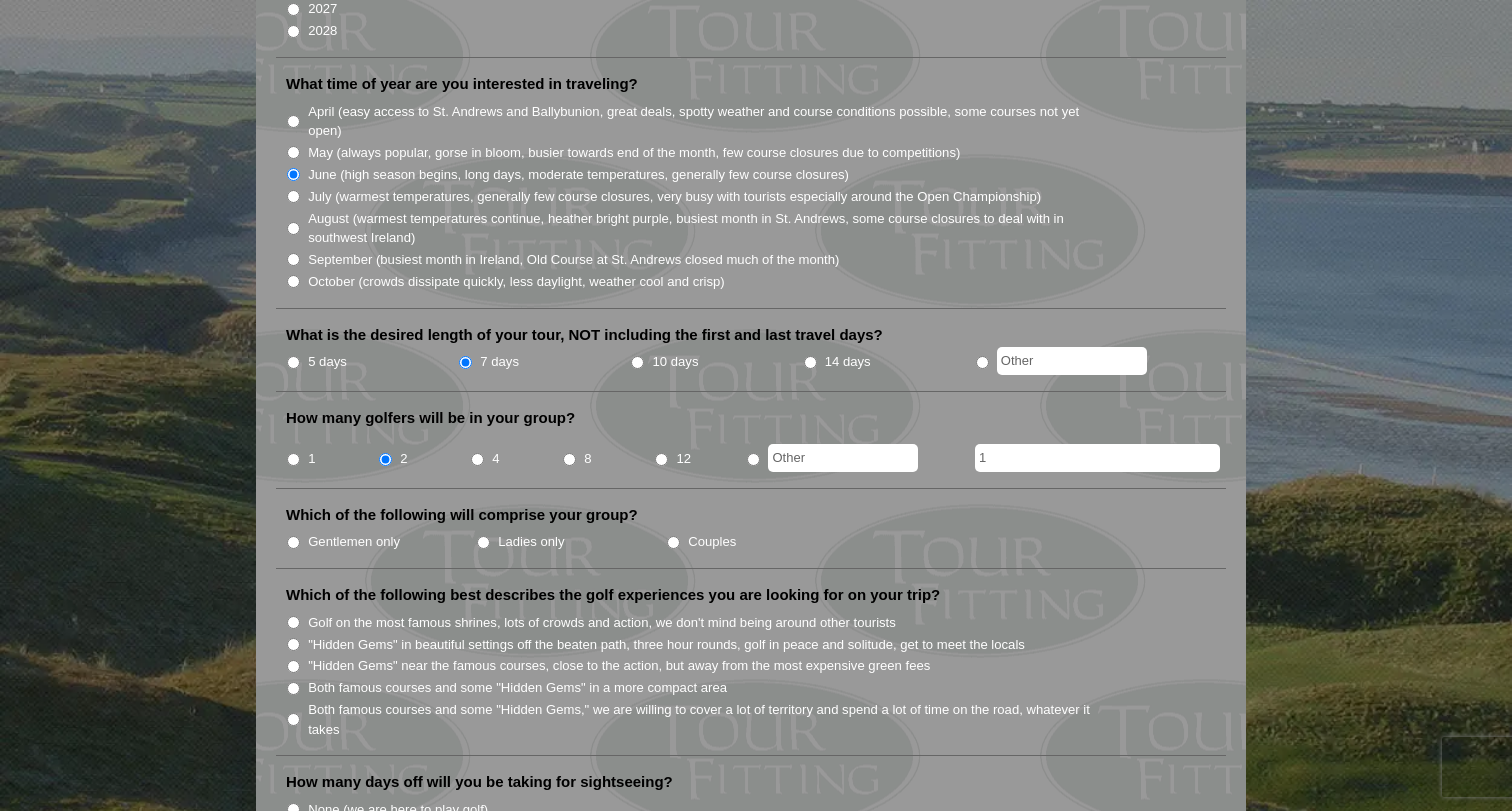 scroll, scrollTop: 503, scrollLeft: 0, axis: vertical 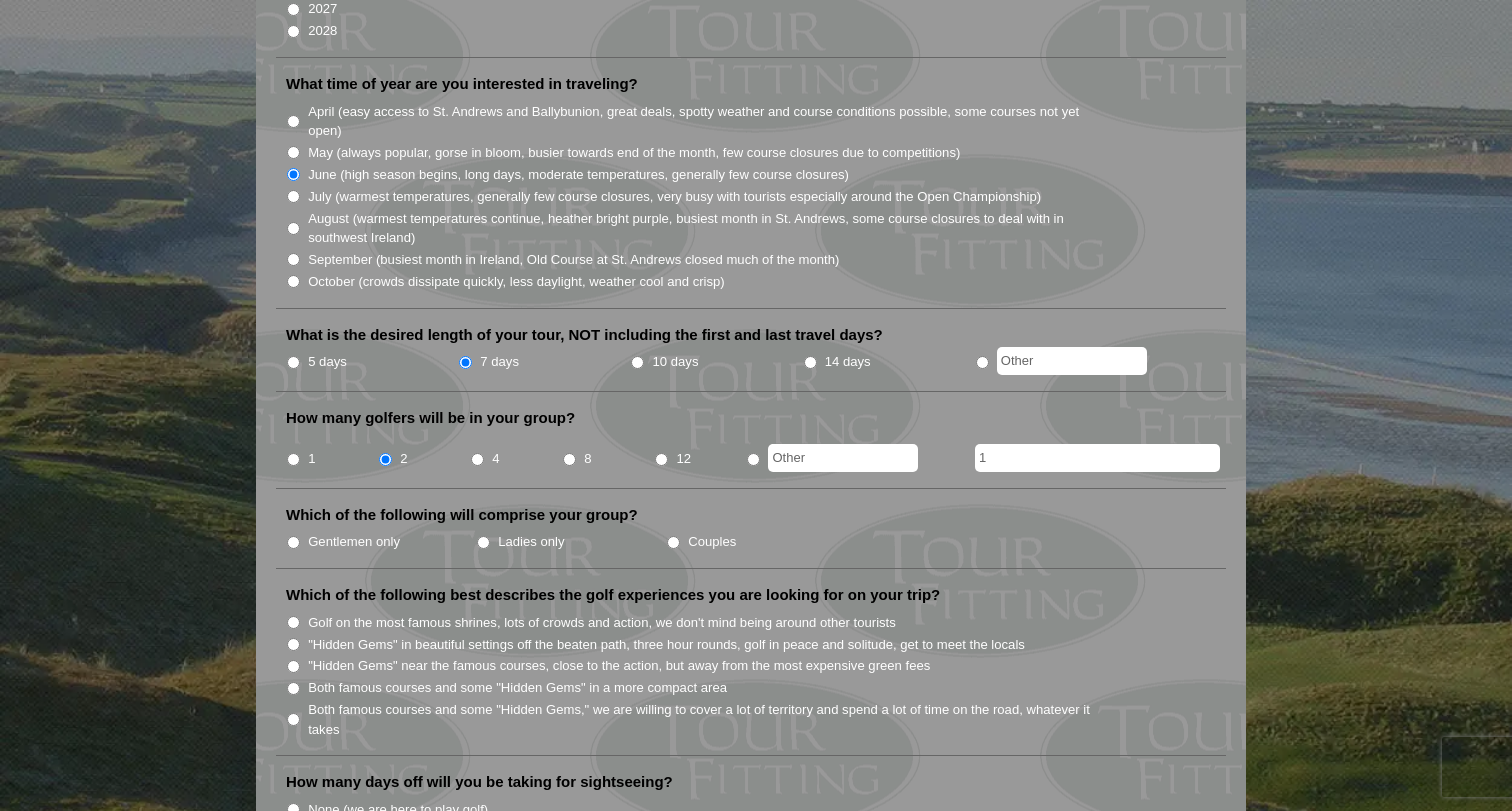 type on "1" 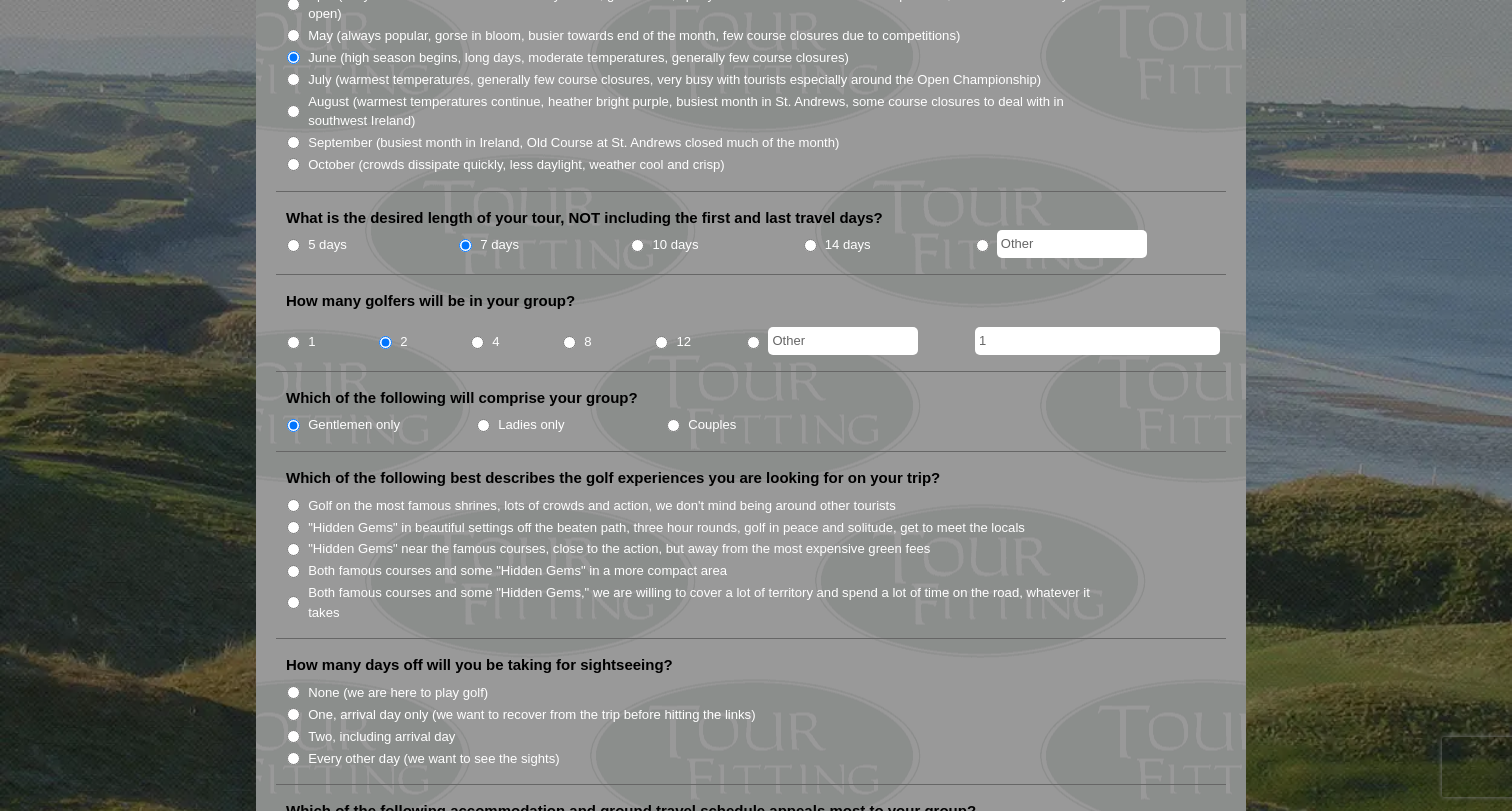 scroll, scrollTop: 622, scrollLeft: 0, axis: vertical 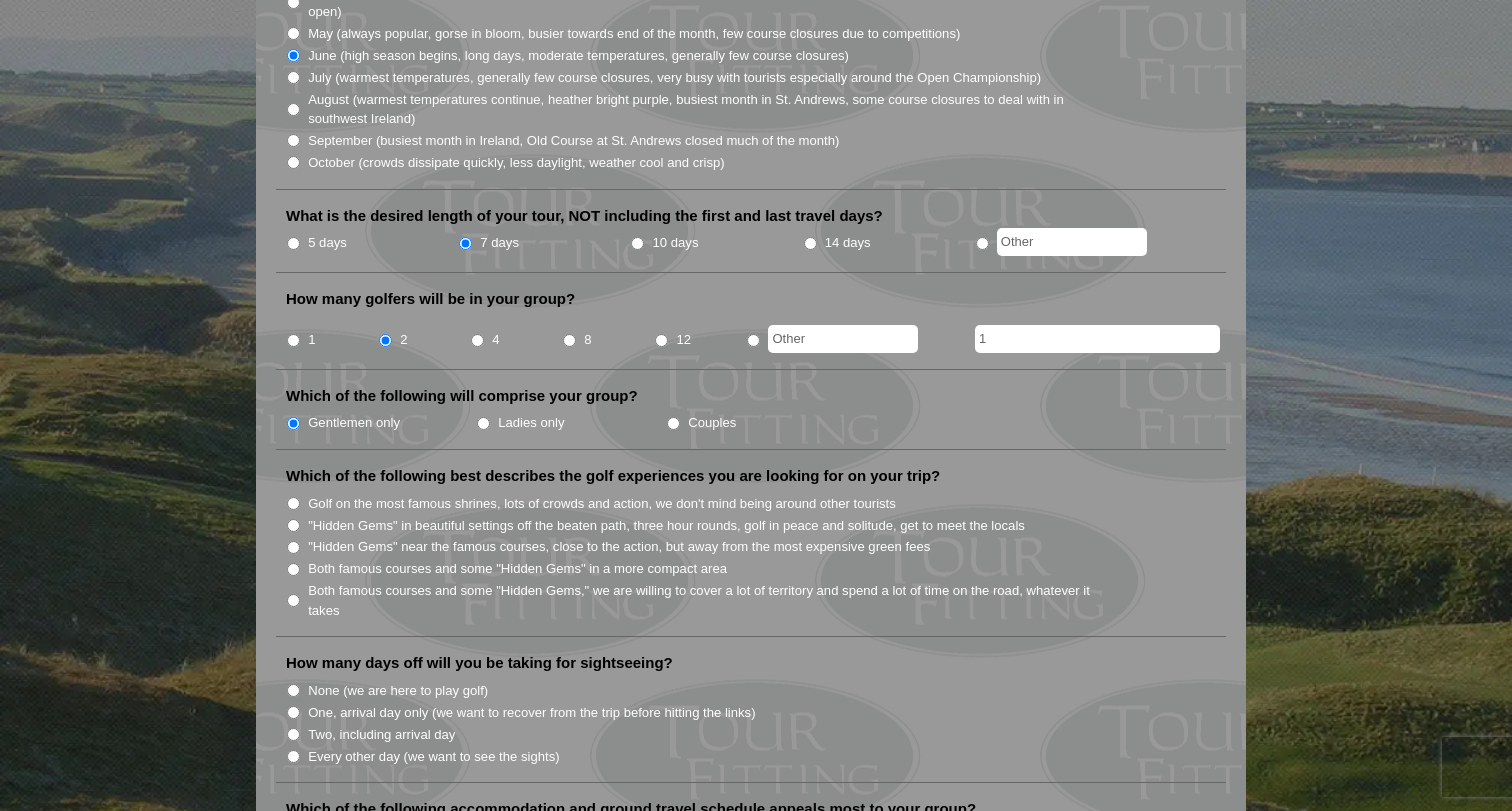 click on "Both famous courses and some "Hidden Gems" in a more compact area" at bounding box center (759, 568) 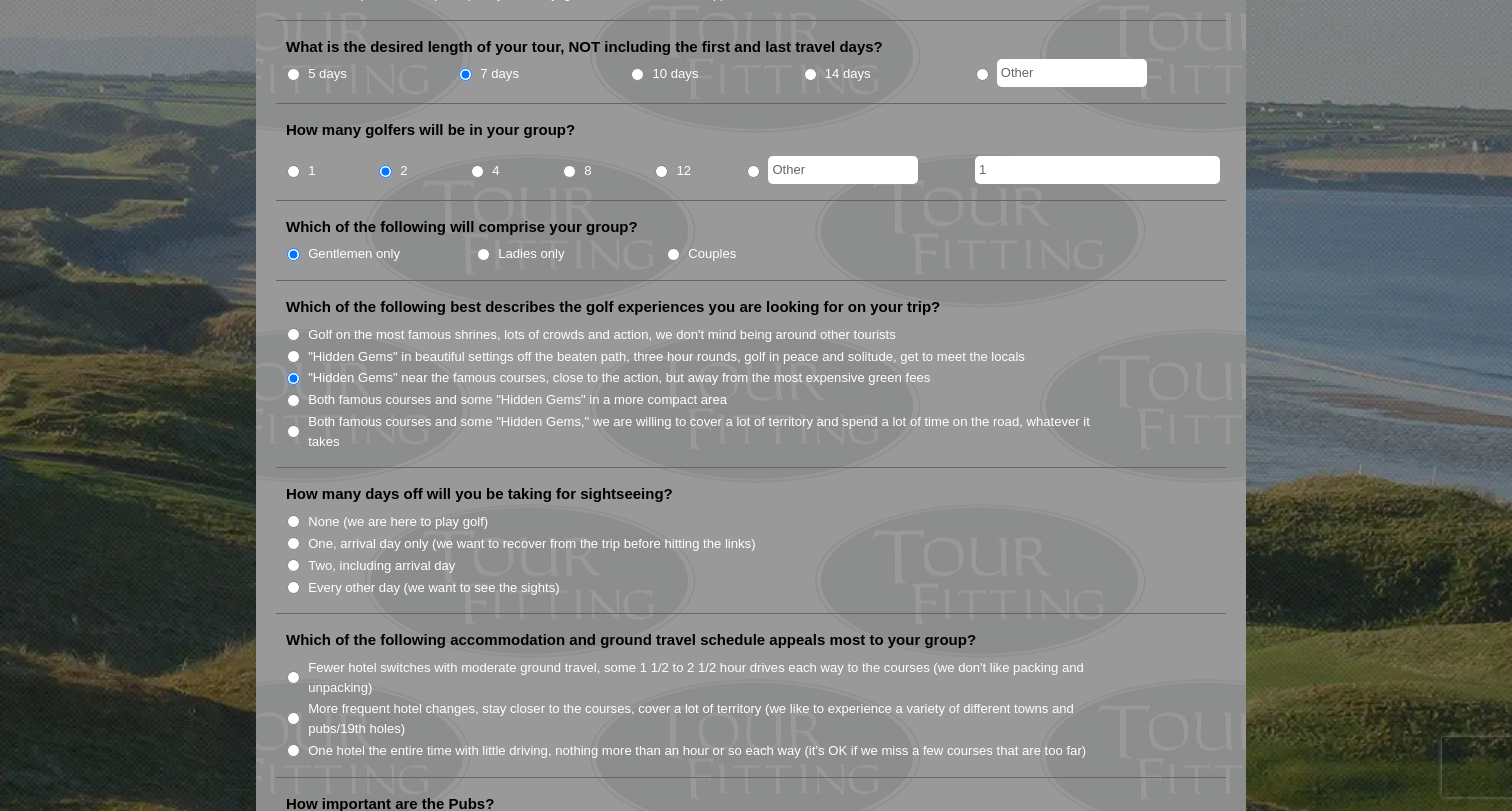 scroll, scrollTop: 792, scrollLeft: 0, axis: vertical 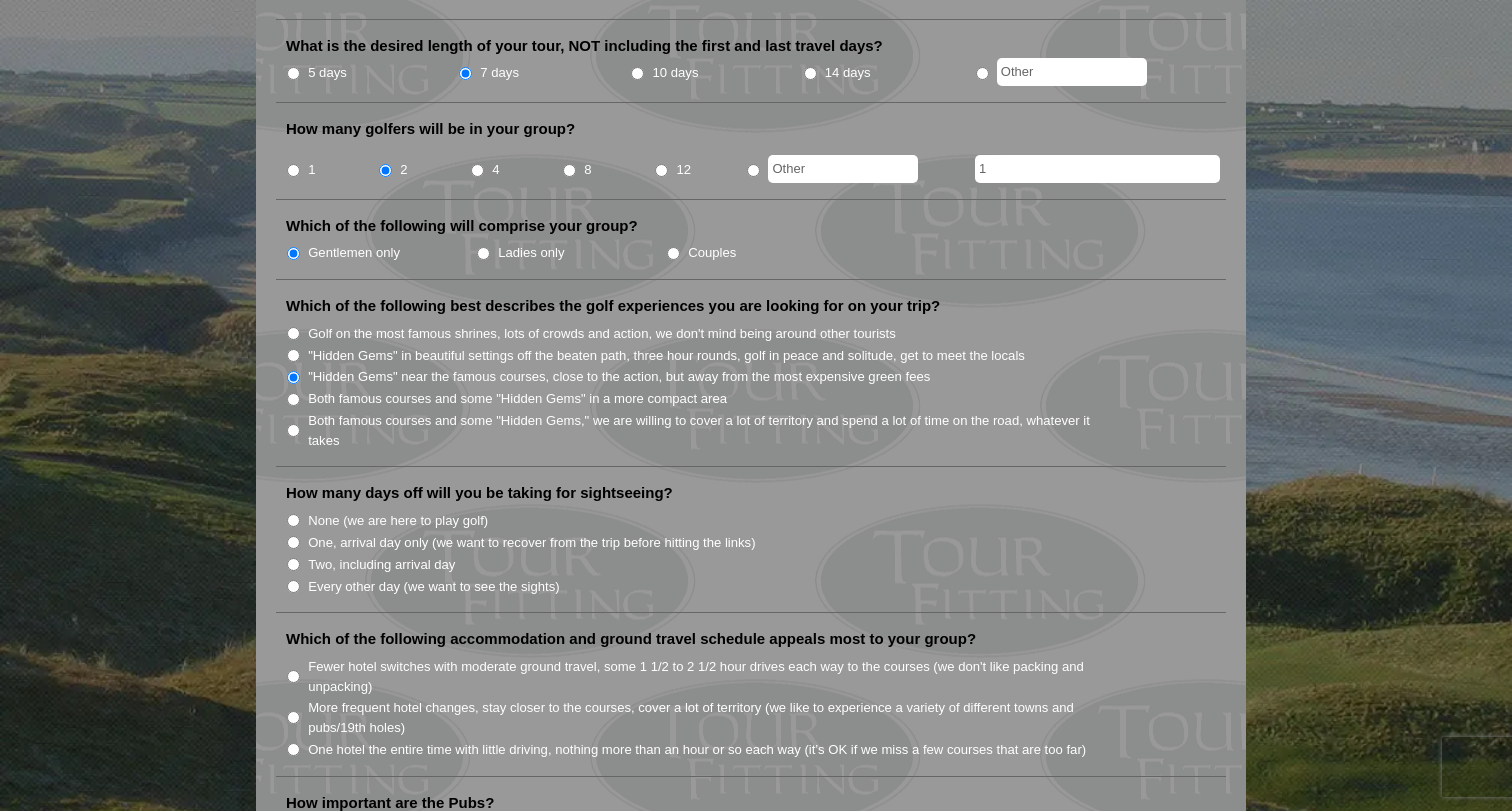 click on "Two, including arrival day" at bounding box center (293, 564) 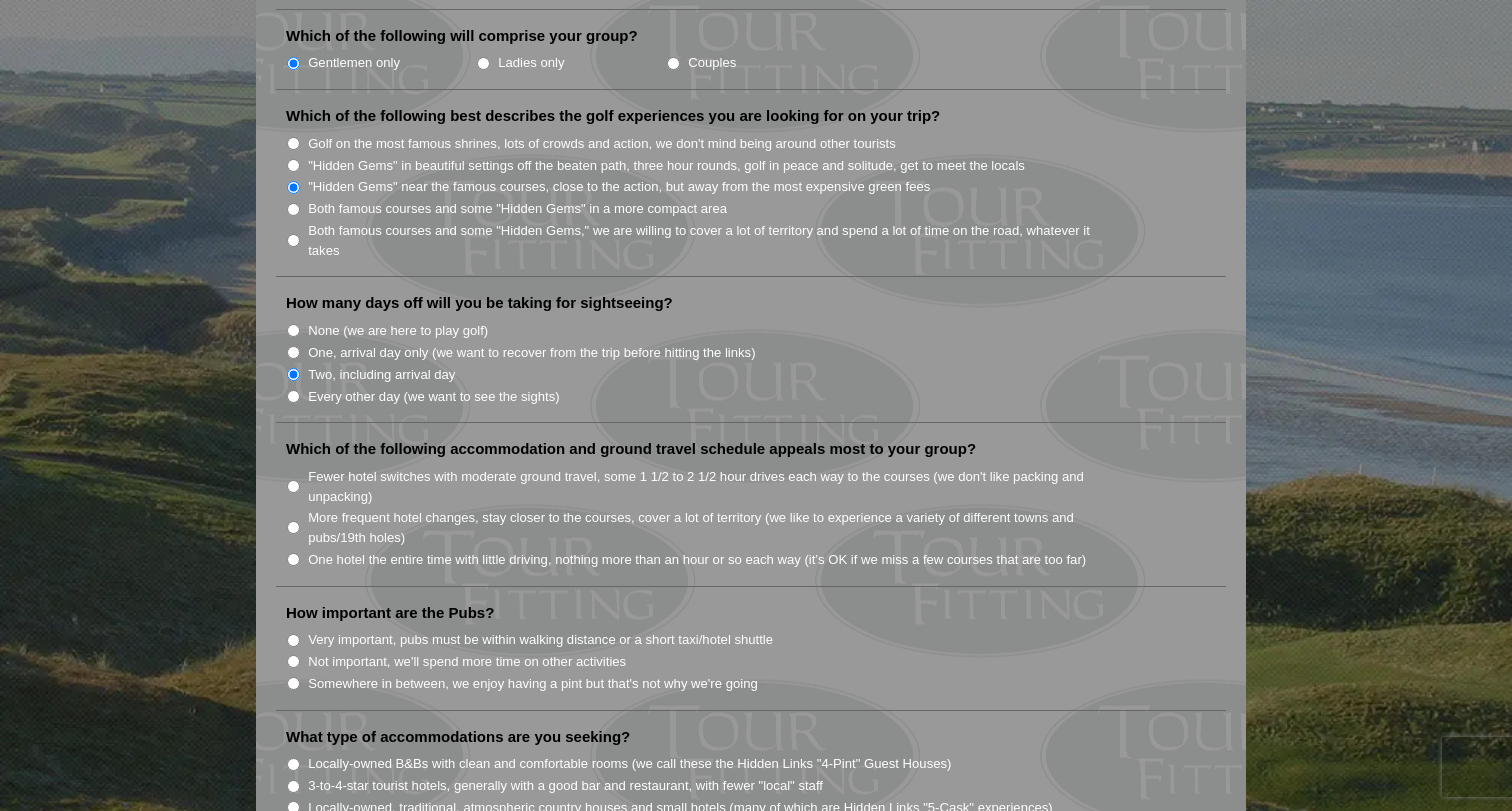scroll, scrollTop: 983, scrollLeft: 0, axis: vertical 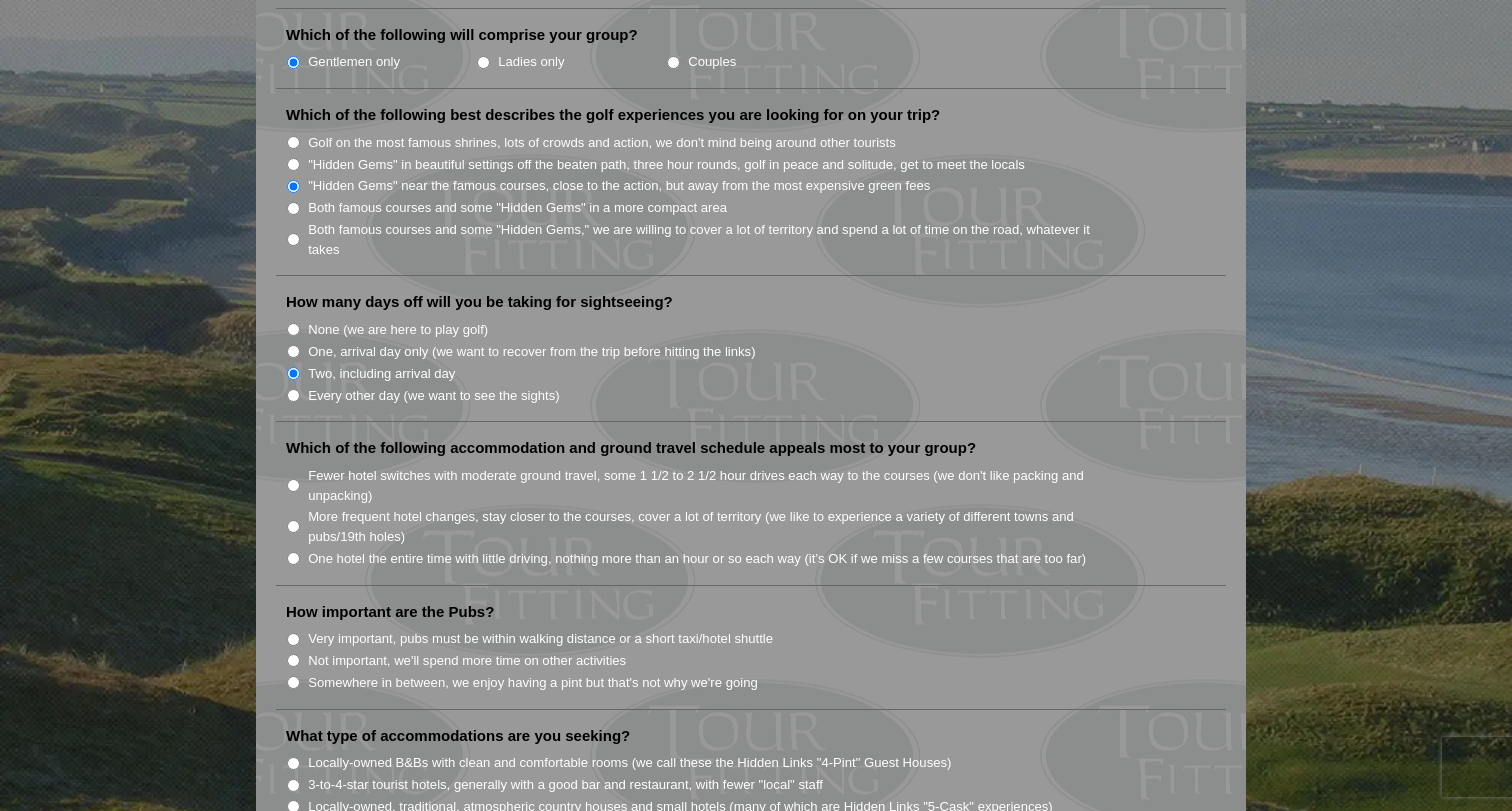 click on "Fewer hotel switches with moderate ground travel, some 1 1/2 to 2 1/2 hour drives each way to the courses (we don't like packing and unpacking)" at bounding box center (293, 485) 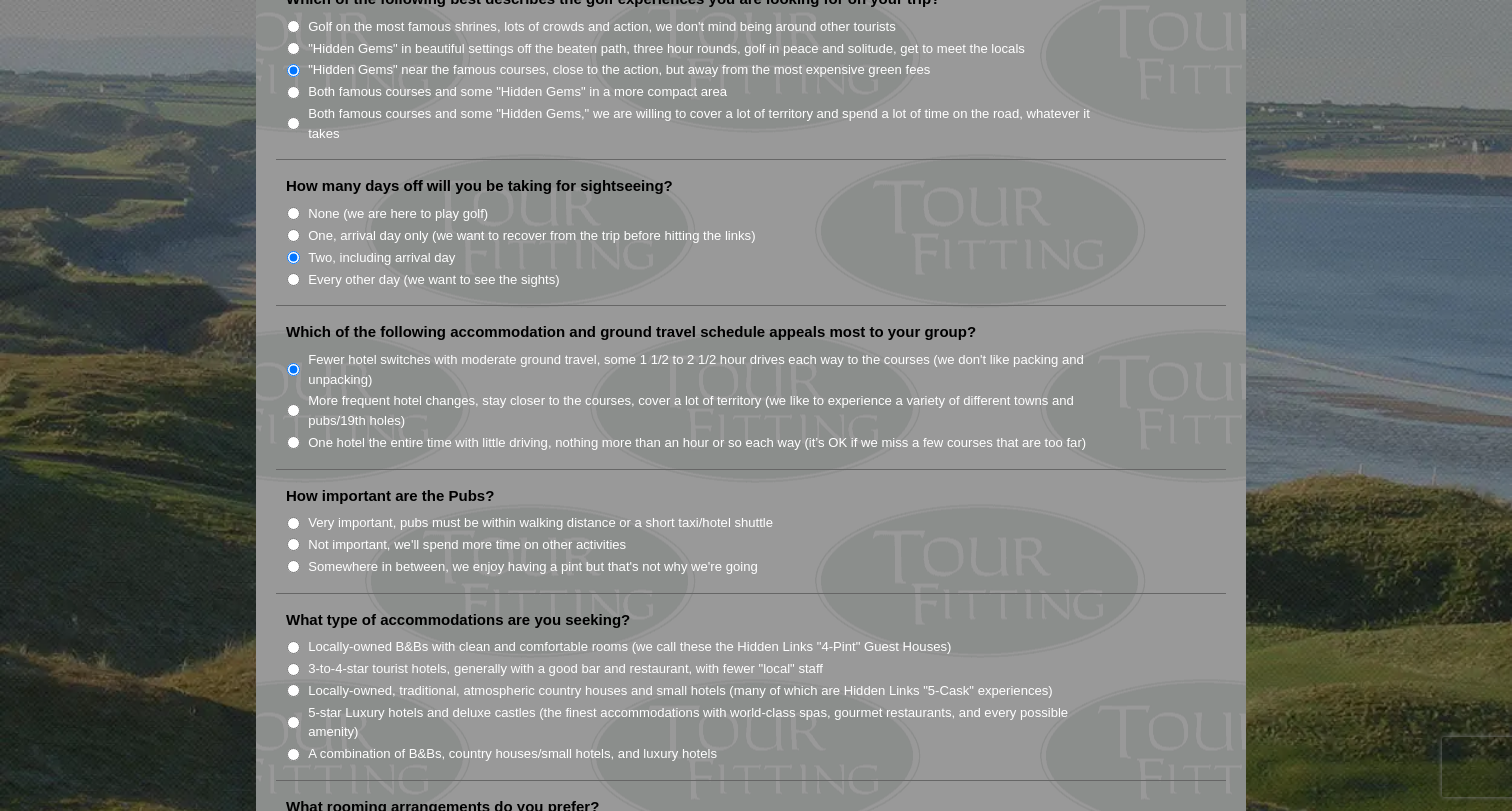 scroll, scrollTop: 1100, scrollLeft: 0, axis: vertical 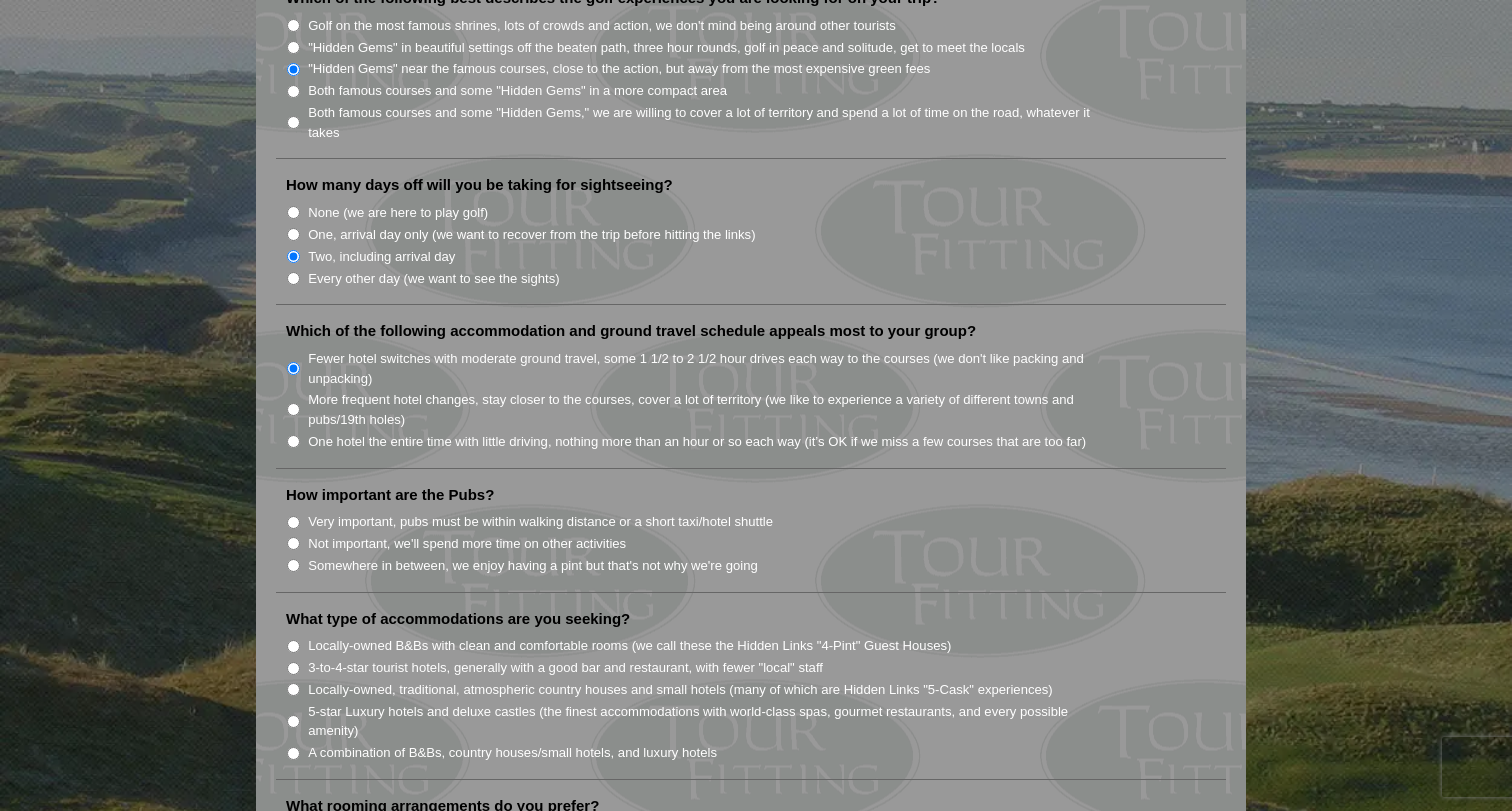 click on "Somewhere in between, we enjoy having a pint but that's not why we're going" at bounding box center [293, 565] 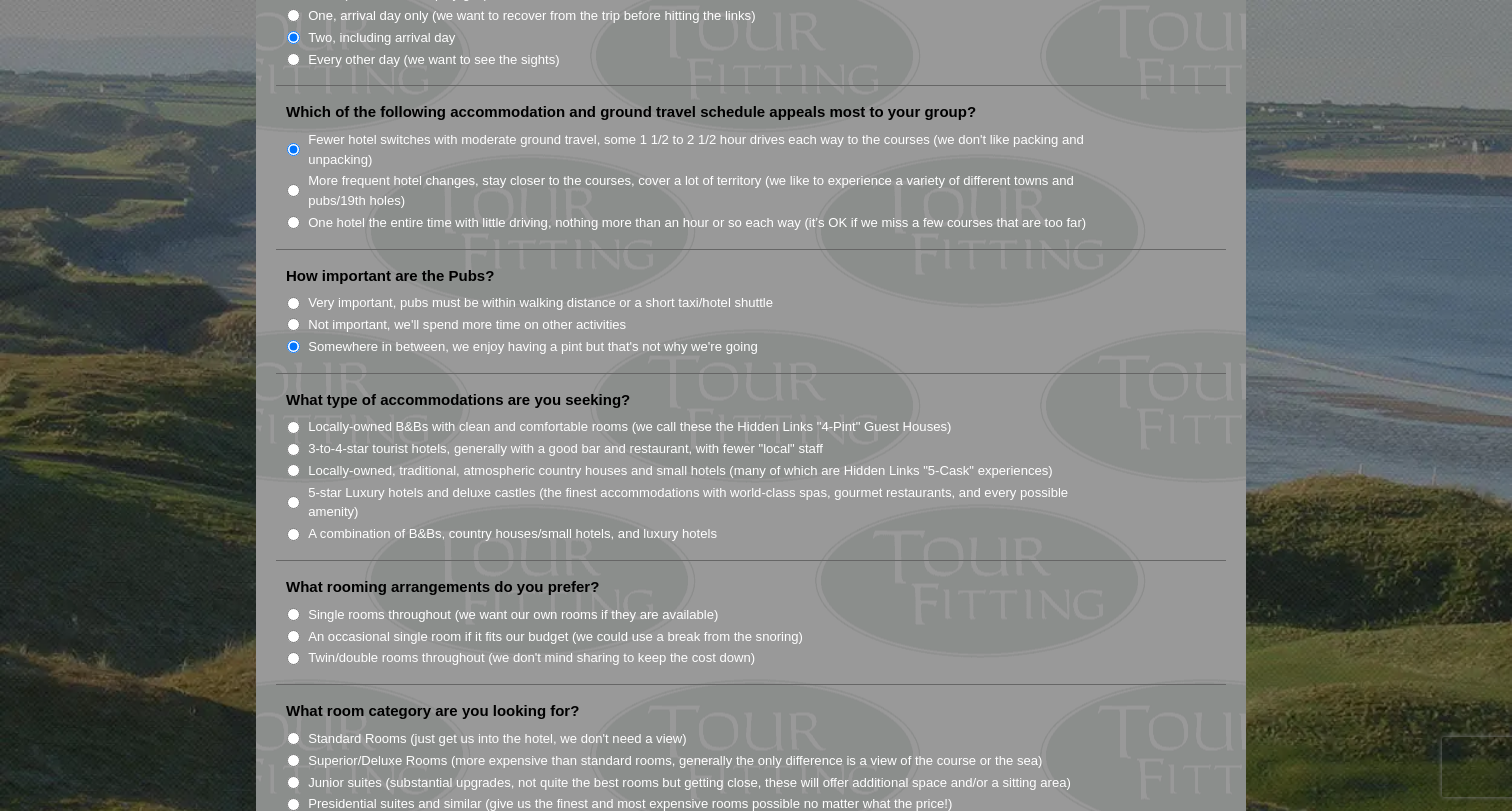 scroll, scrollTop: 1320, scrollLeft: 0, axis: vertical 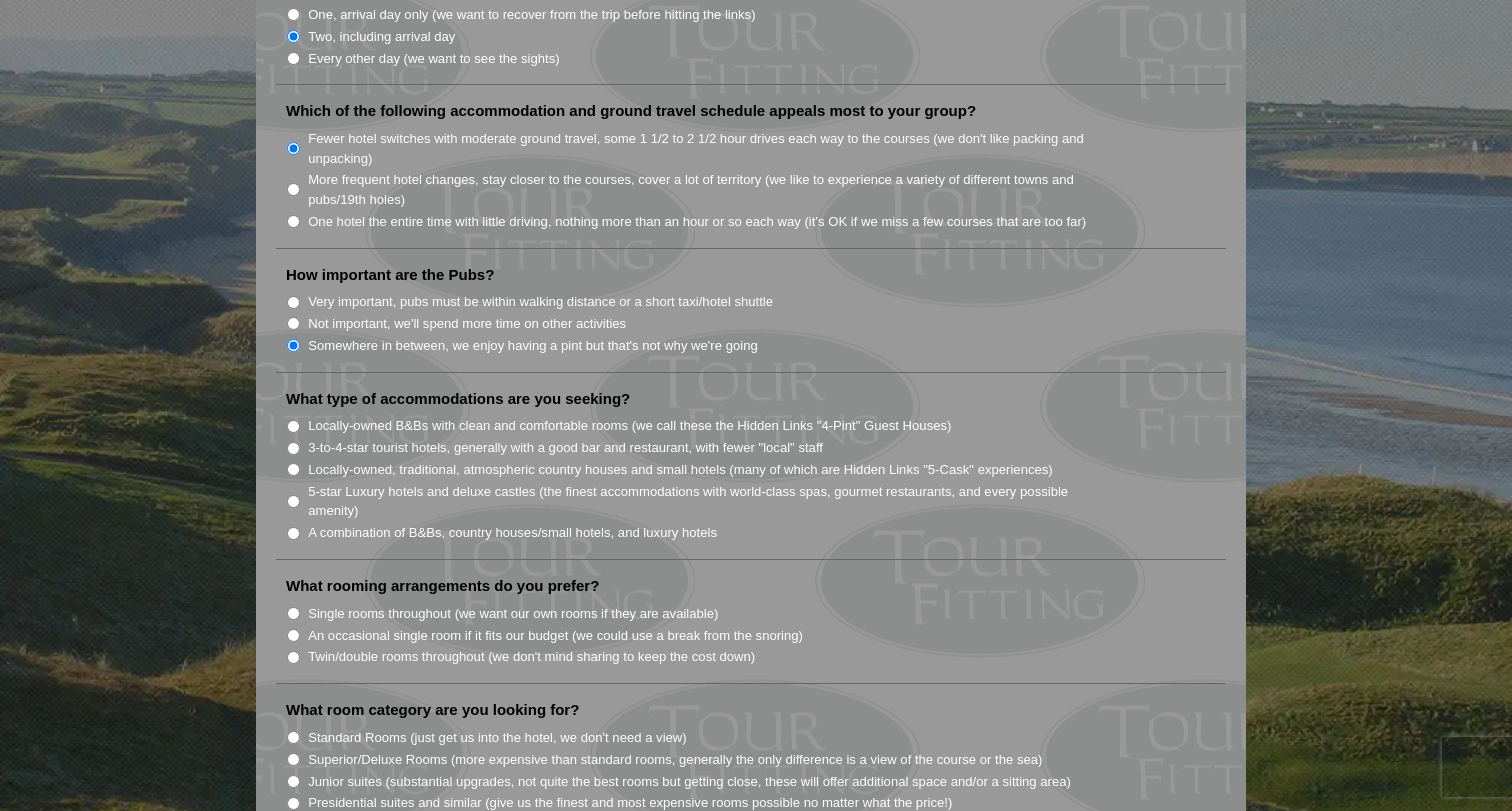 click on "Locally-owned, traditional, atmospheric country houses and small hotels (many of which are Hidden Links "5-Cask" experiences)" at bounding box center (293, 469) 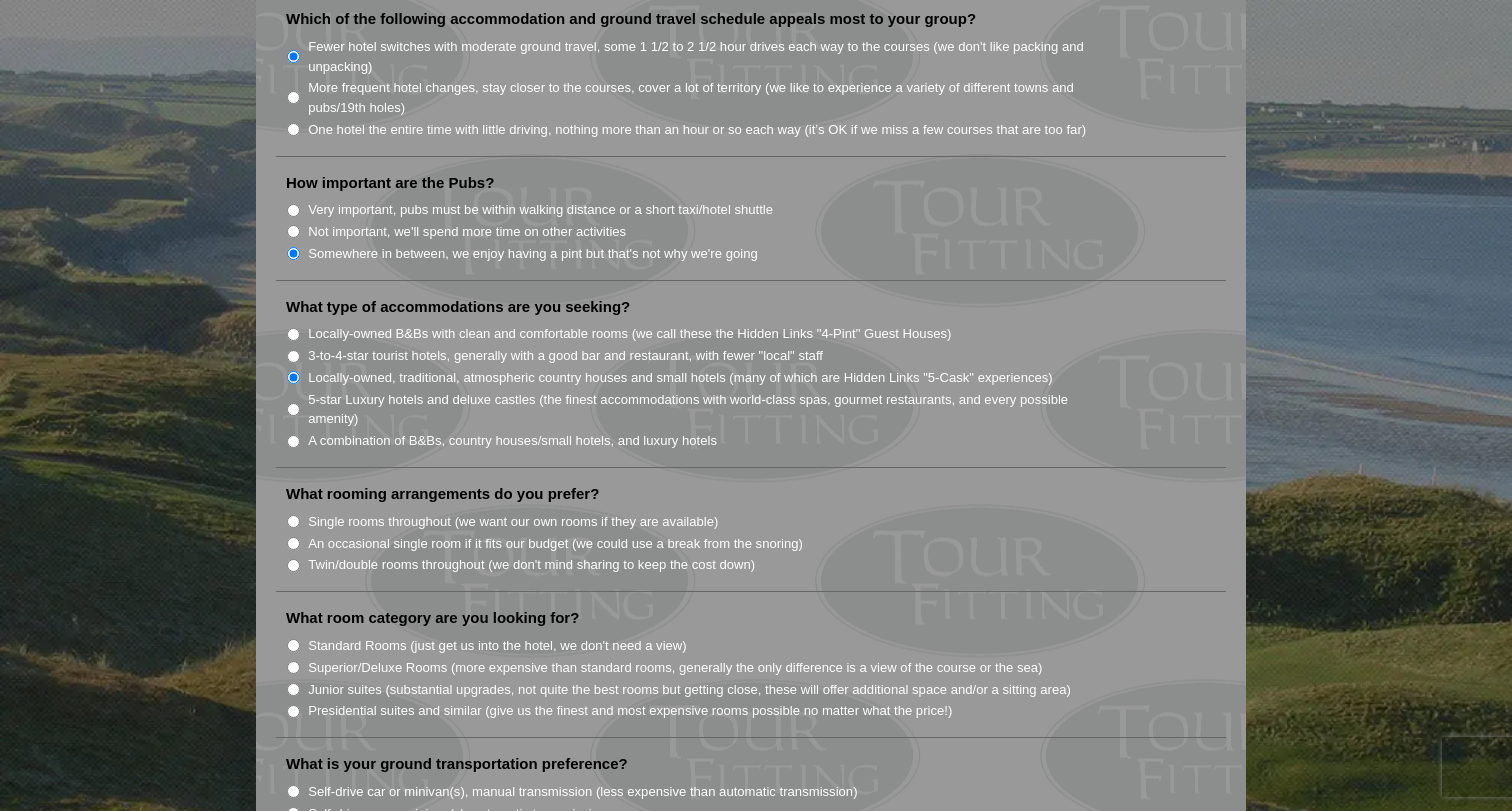 scroll, scrollTop: 1416, scrollLeft: 0, axis: vertical 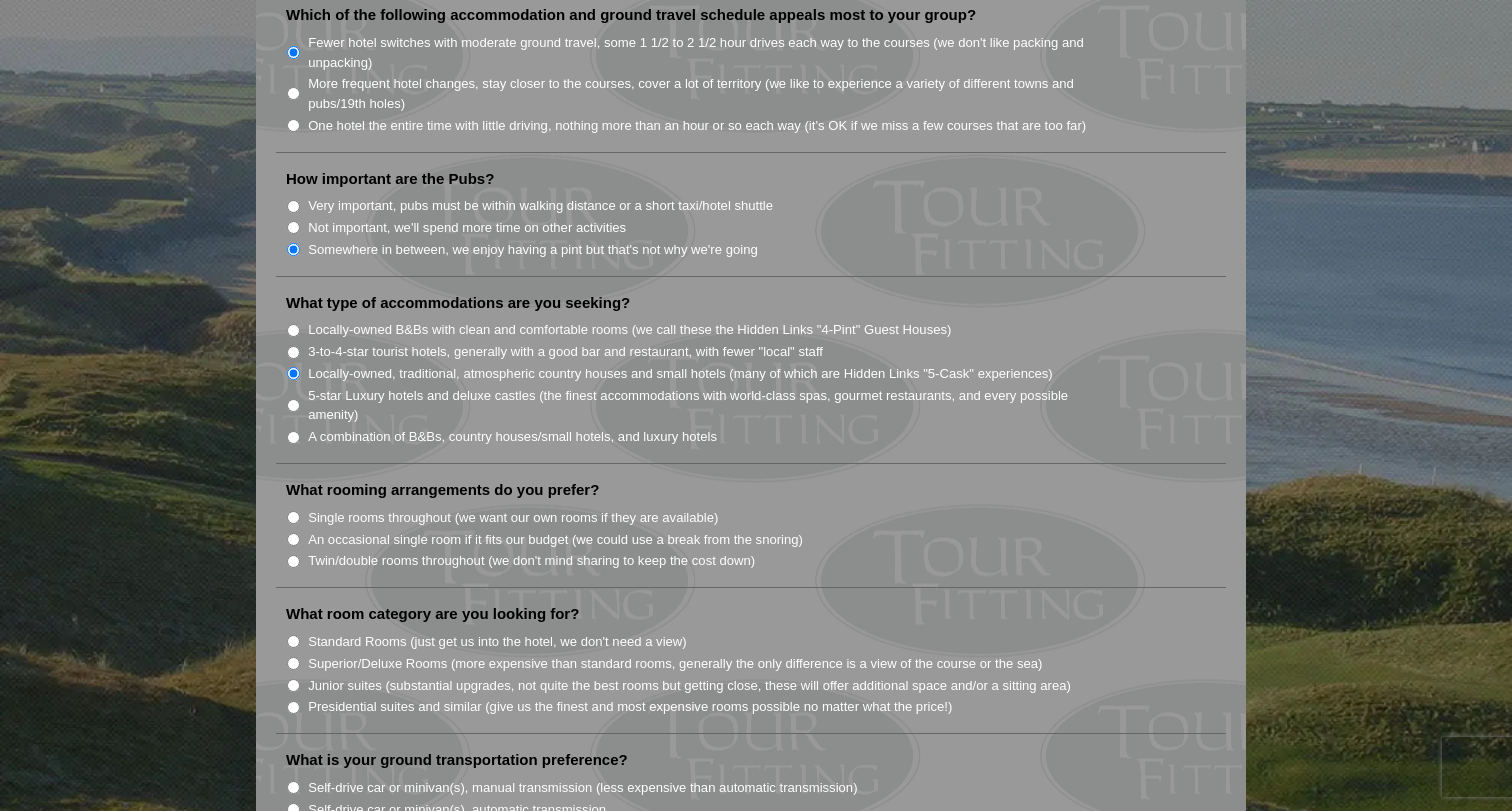 click on "Twin/double rooms throughout (we don't mind sharing to keep the cost down)" at bounding box center [293, 561] 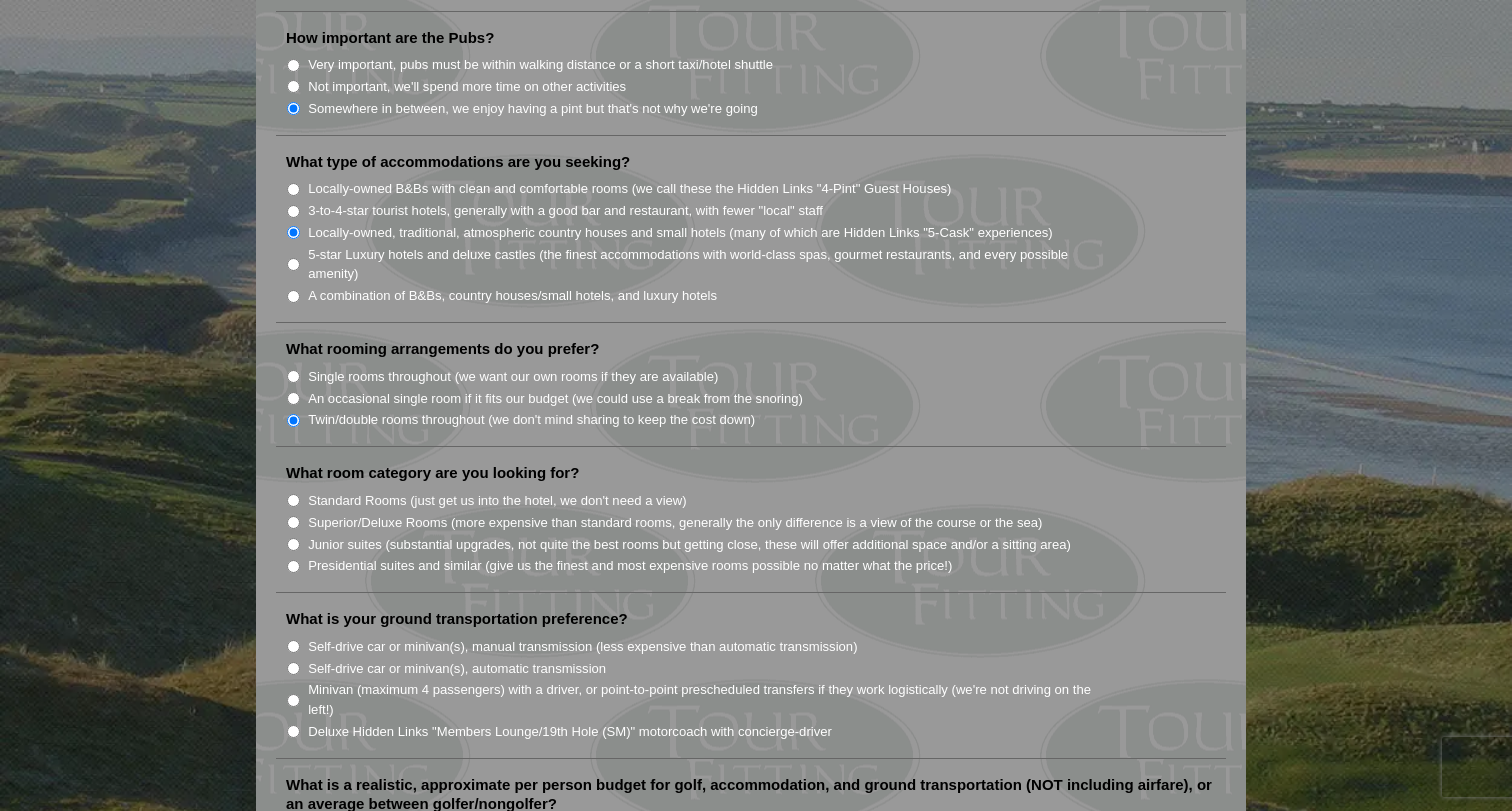 scroll, scrollTop: 1560, scrollLeft: 0, axis: vertical 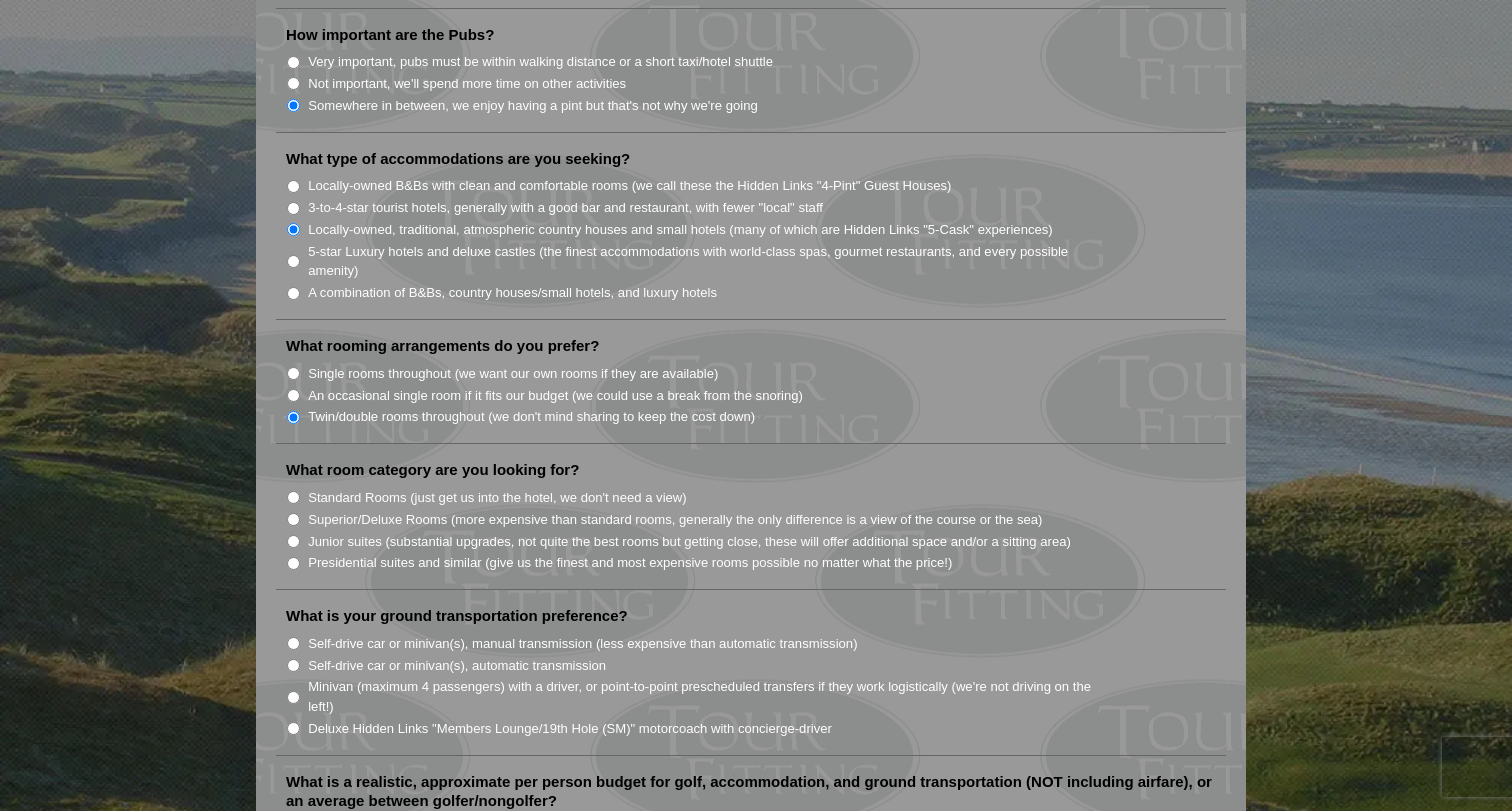 click on "Superior/Deluxe Rooms (more expensive than standard rooms, generally the only difference is a view of the course or the sea)" at bounding box center [293, 519] 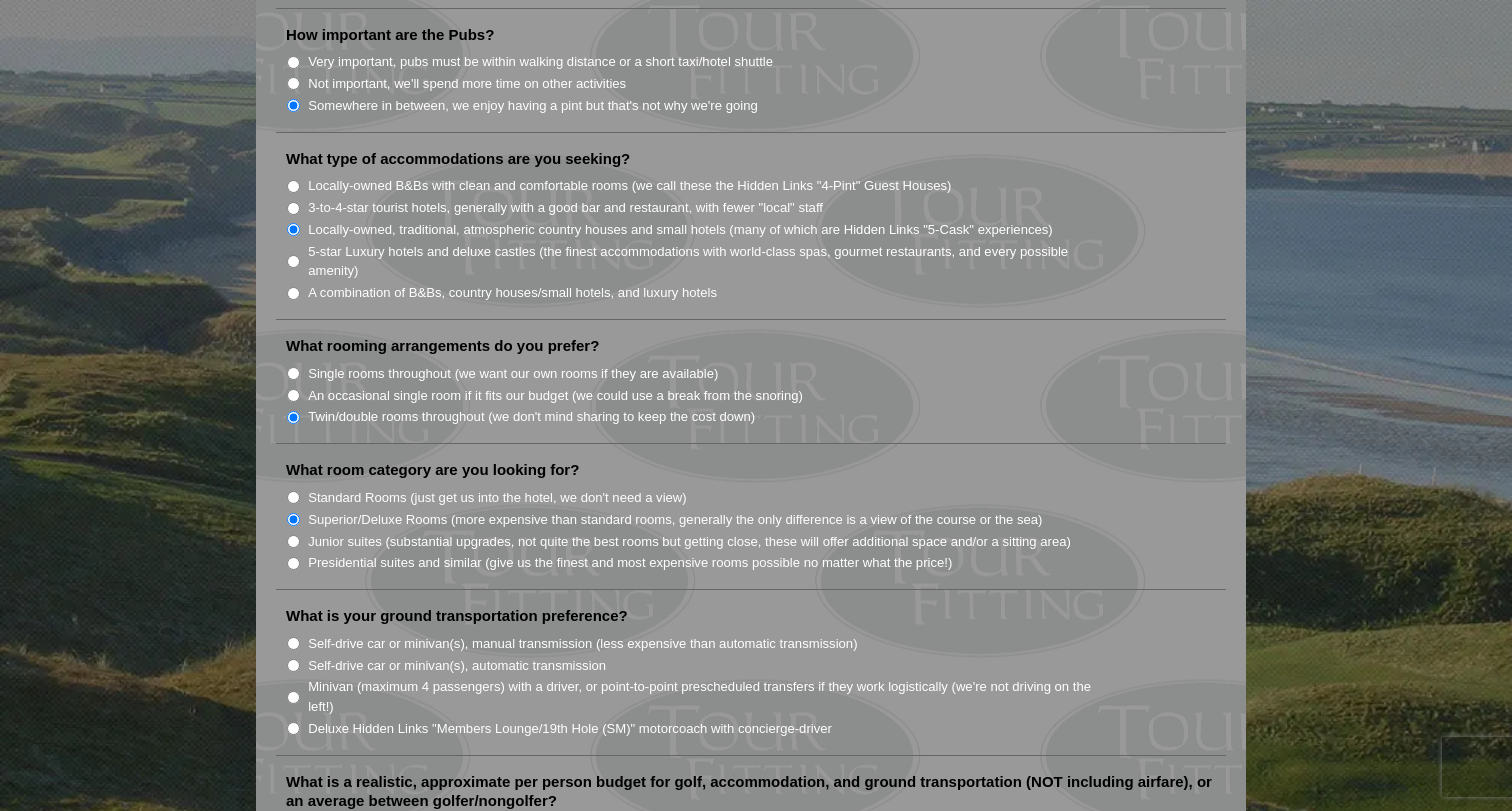 click on "Deluxe Hidden Links "Members Lounge/19th Hole (SM)" motorcoach with concierge-driver" at bounding box center [293, 728] 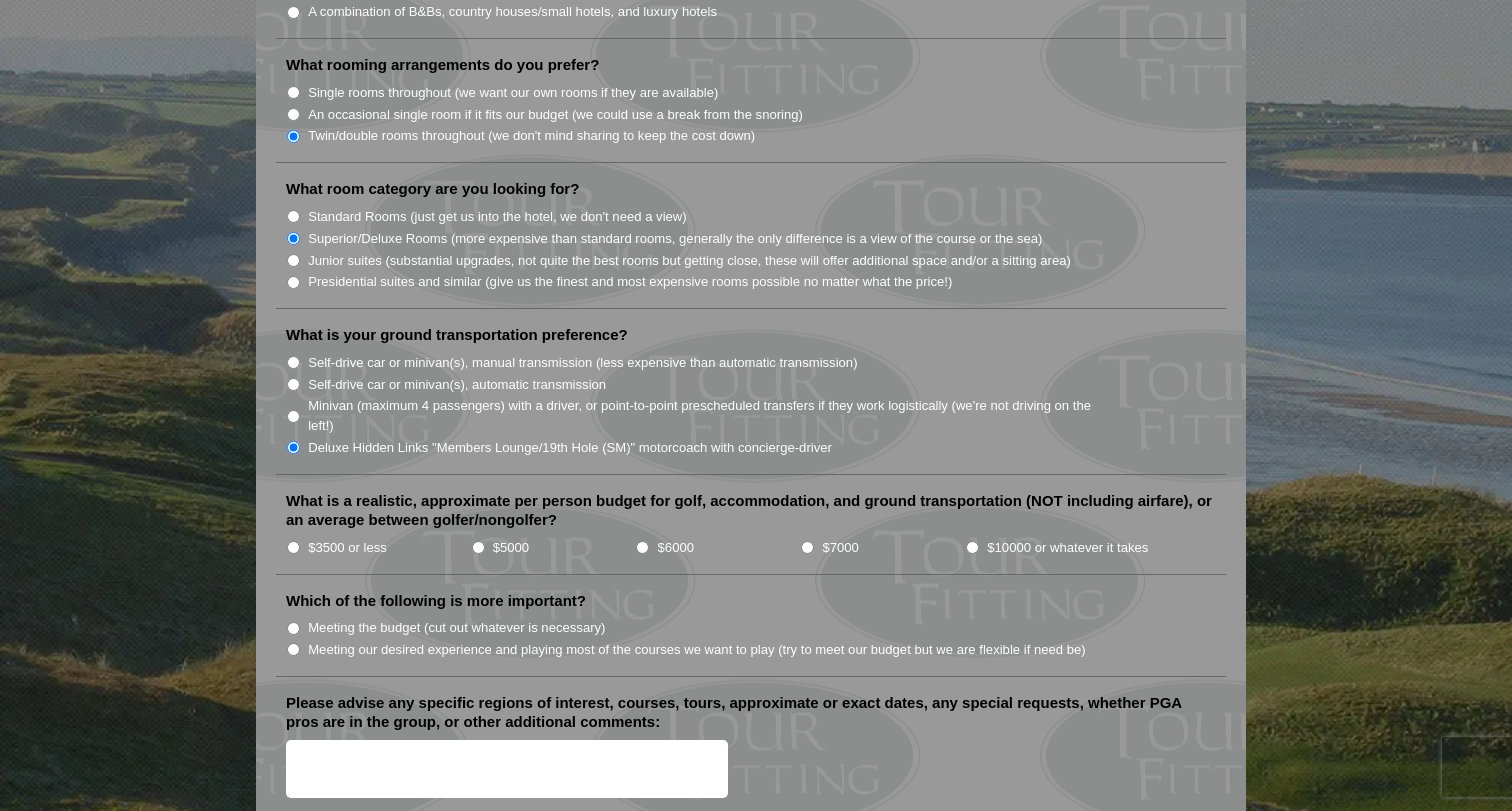 scroll, scrollTop: 1843, scrollLeft: 0, axis: vertical 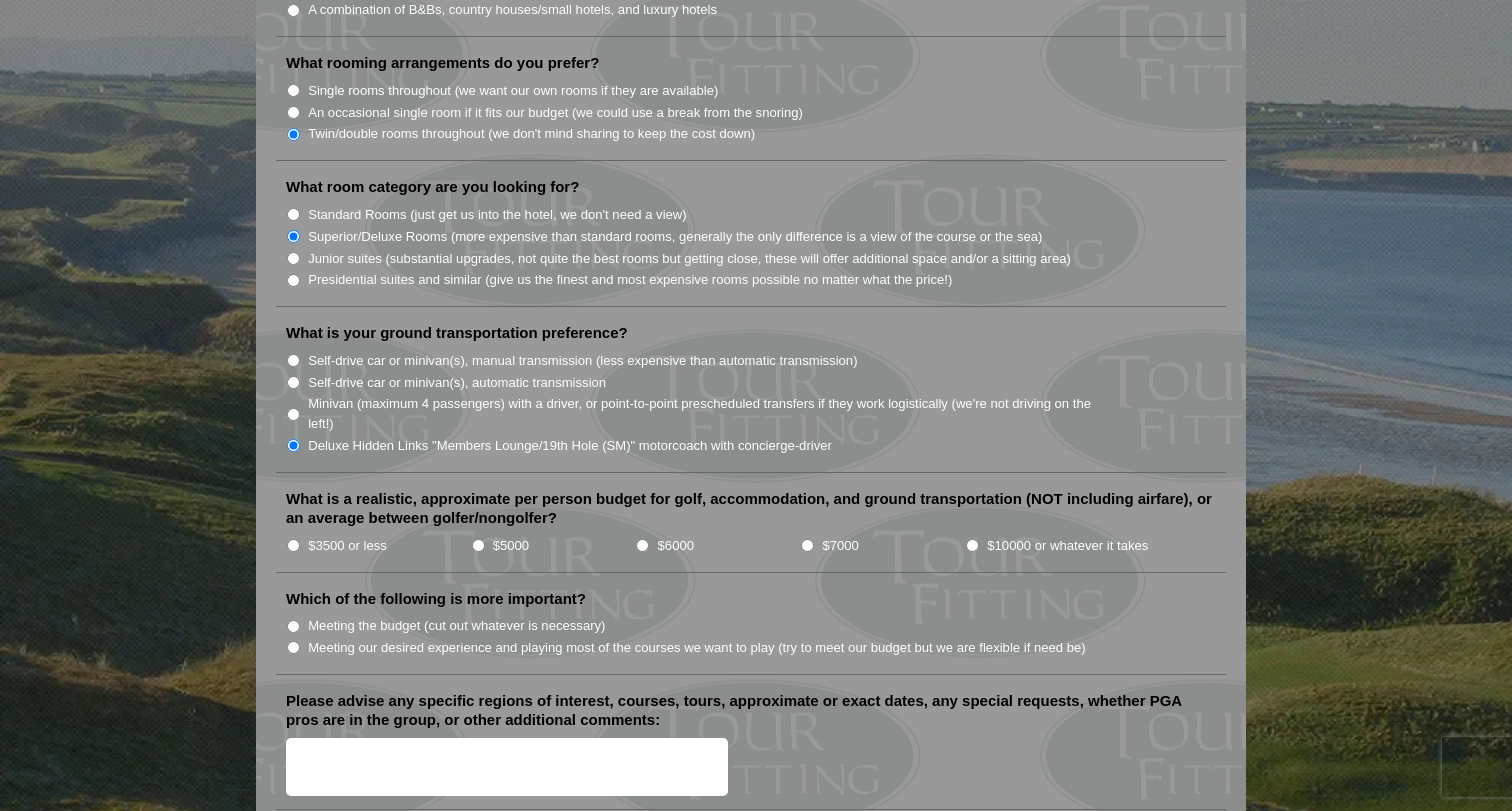 click on "$5000" at bounding box center [478, 545] 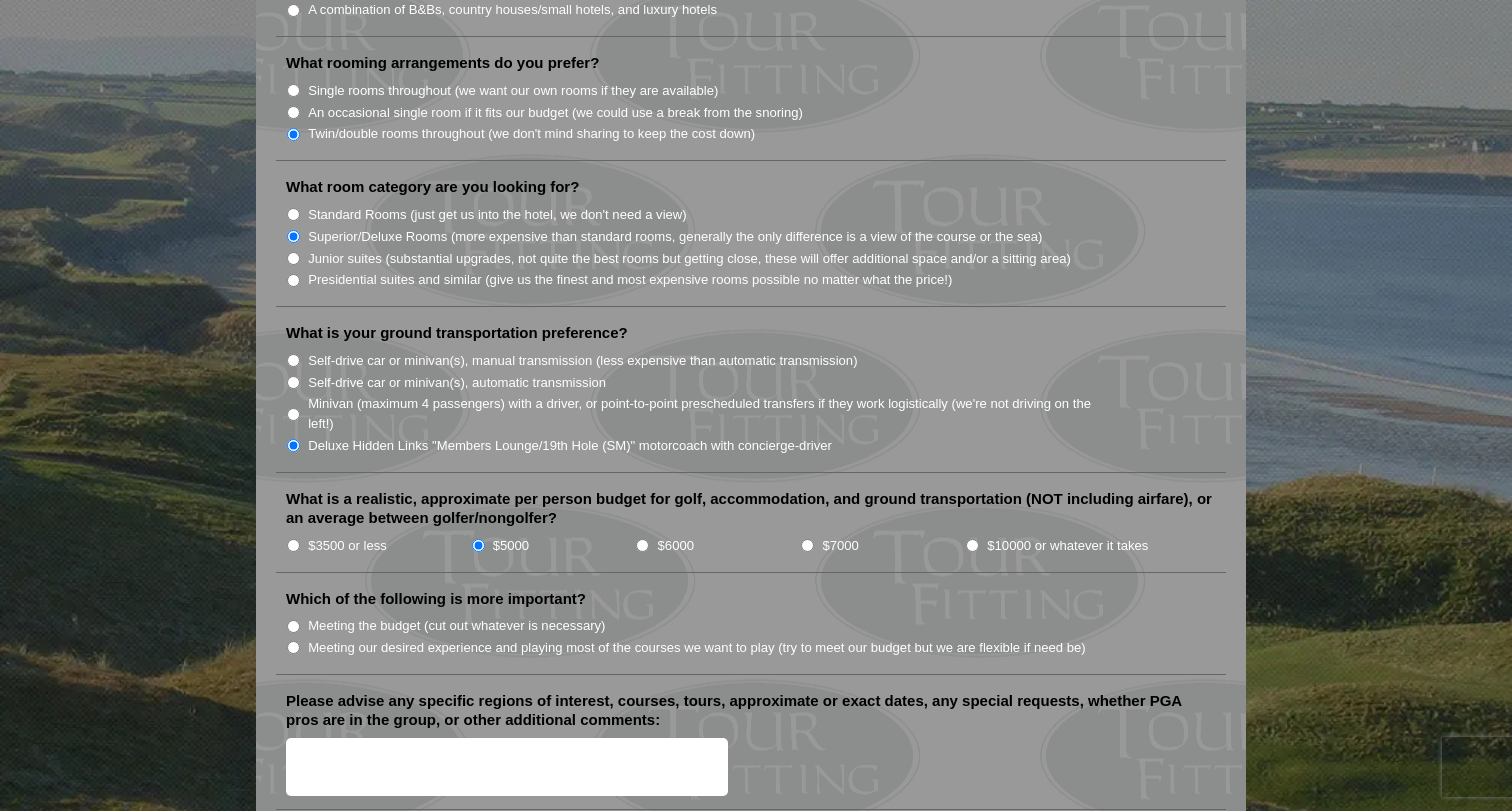click on "Meeting our desired experience and playing most of the courses we want to play (try to meet our budget but we are flexible if need be)" at bounding box center (293, 647) 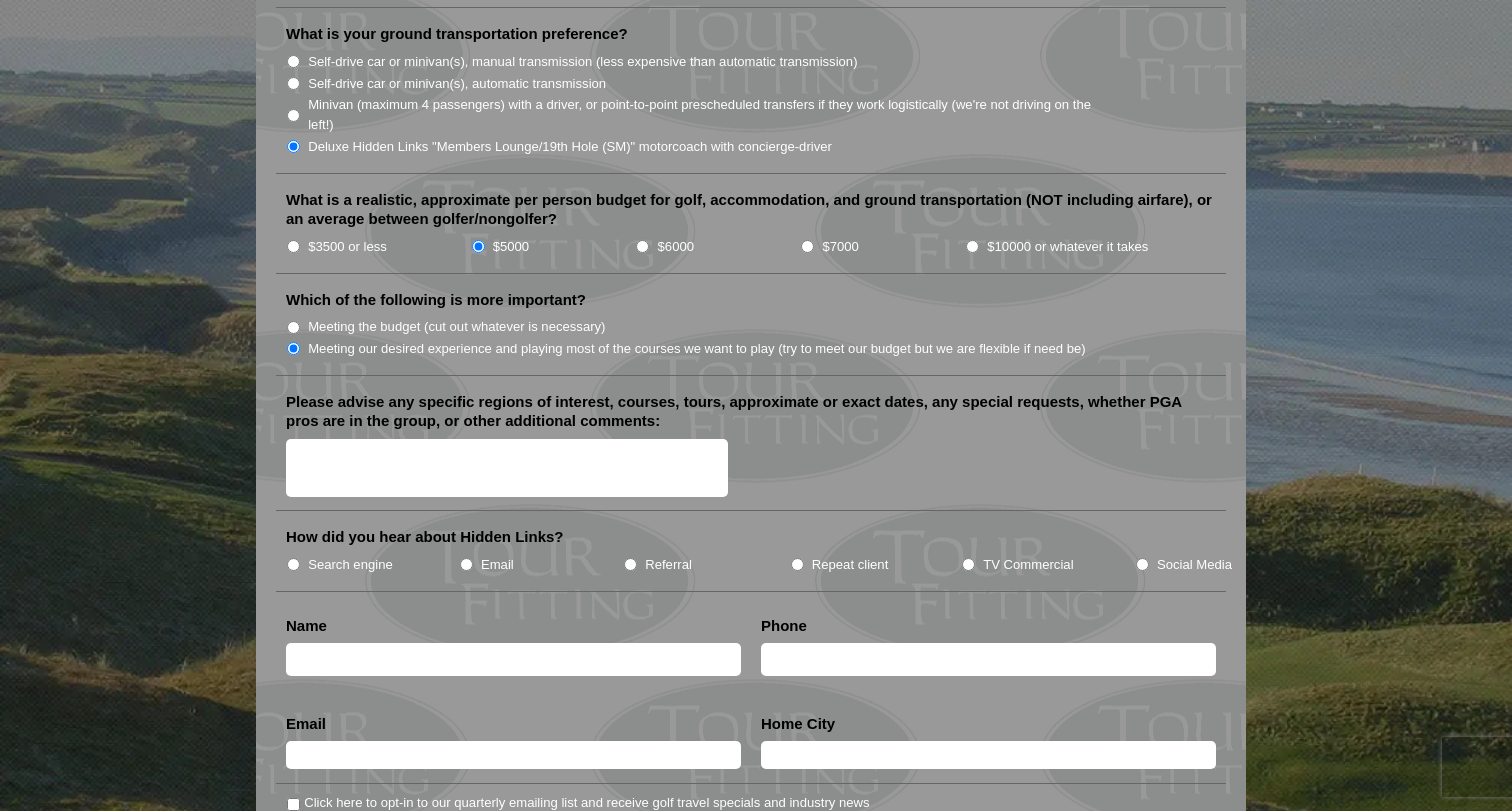 scroll, scrollTop: 2145, scrollLeft: 0, axis: vertical 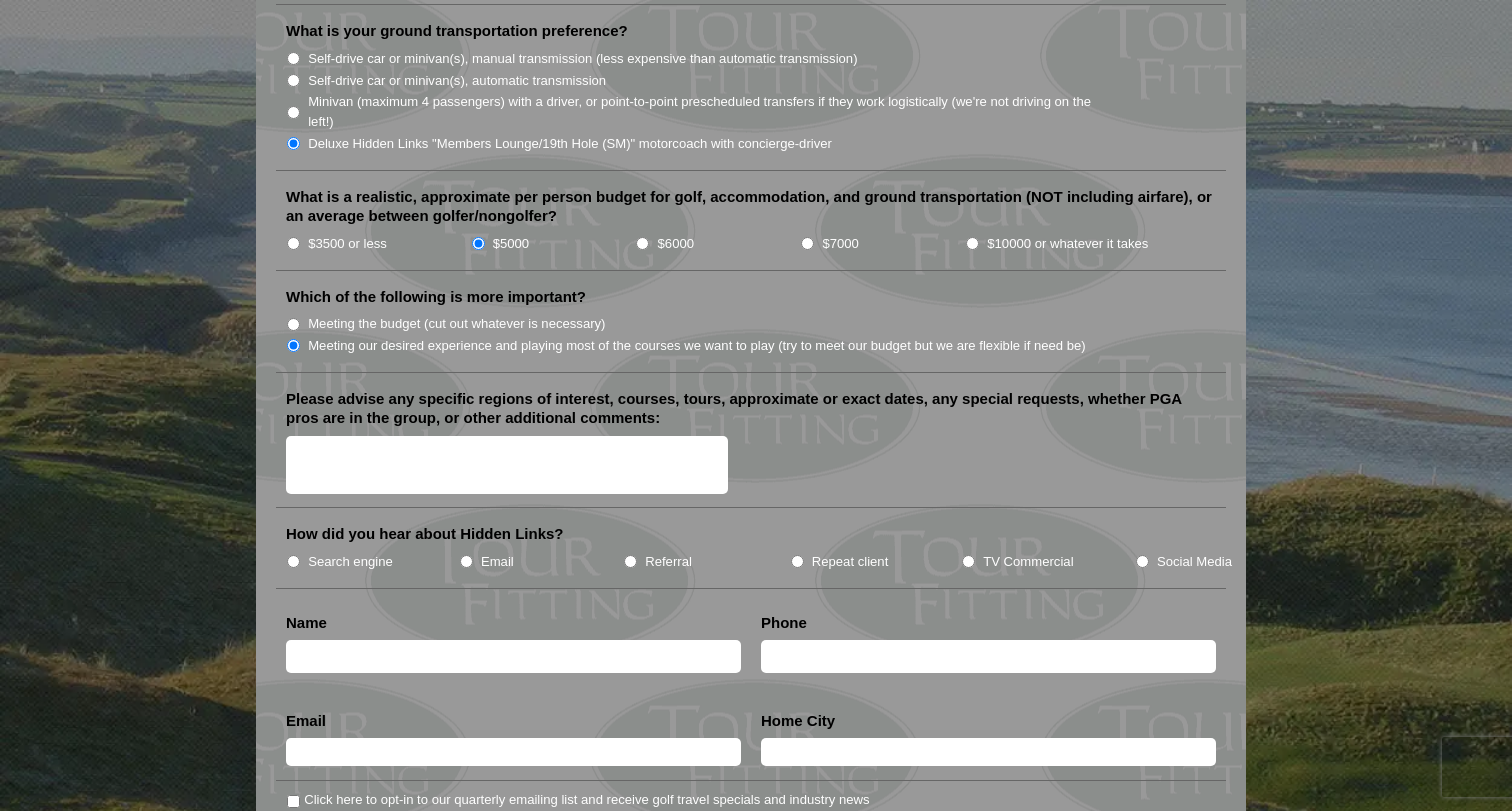 click on "Search engine" at bounding box center [293, 561] 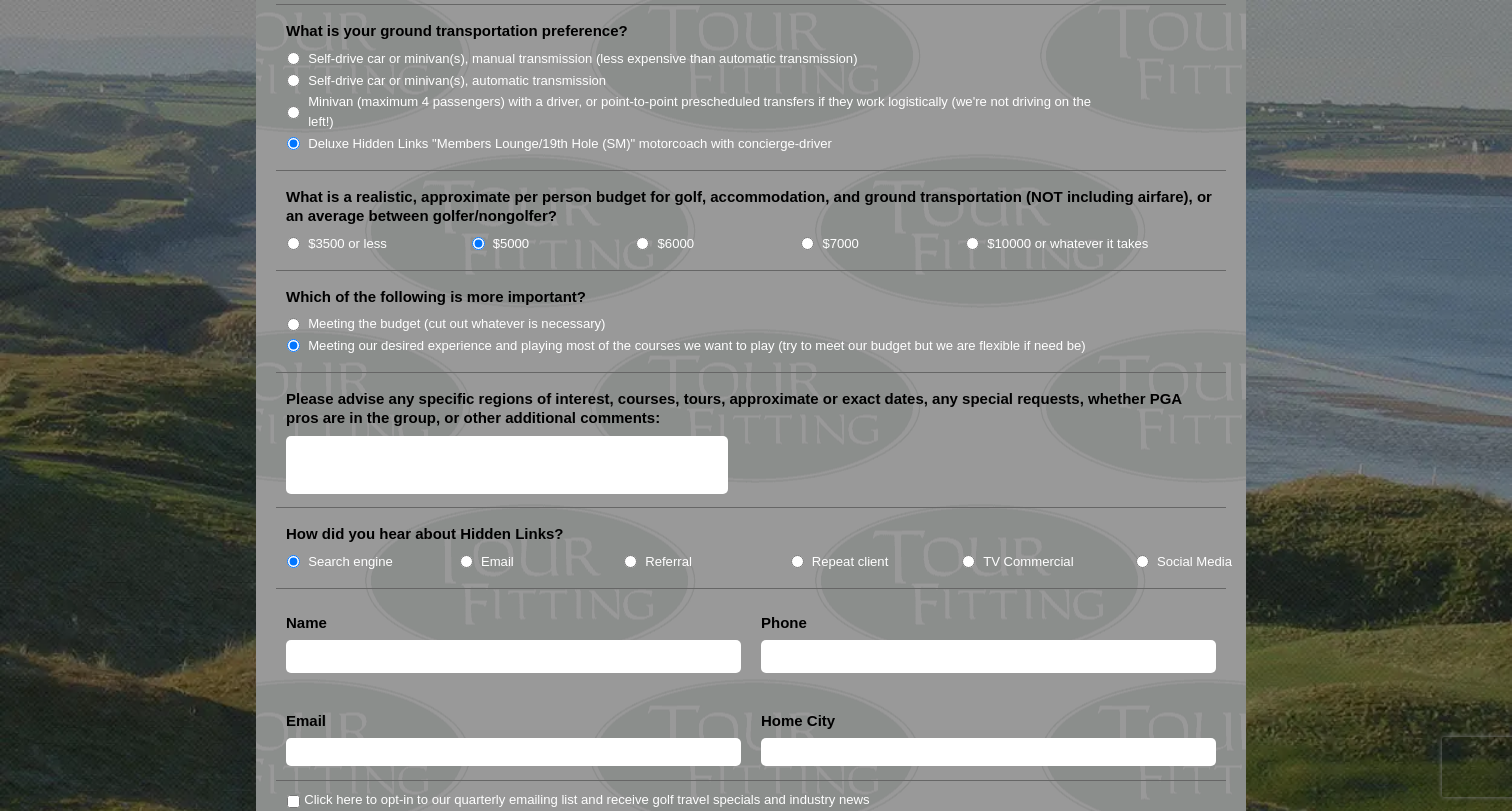 click on "Please advise any specific regions of interest, courses, tours, approximate or exact dates, any special requests, whether PGA pros are in the group, or other additional comments:" at bounding box center [507, 465] 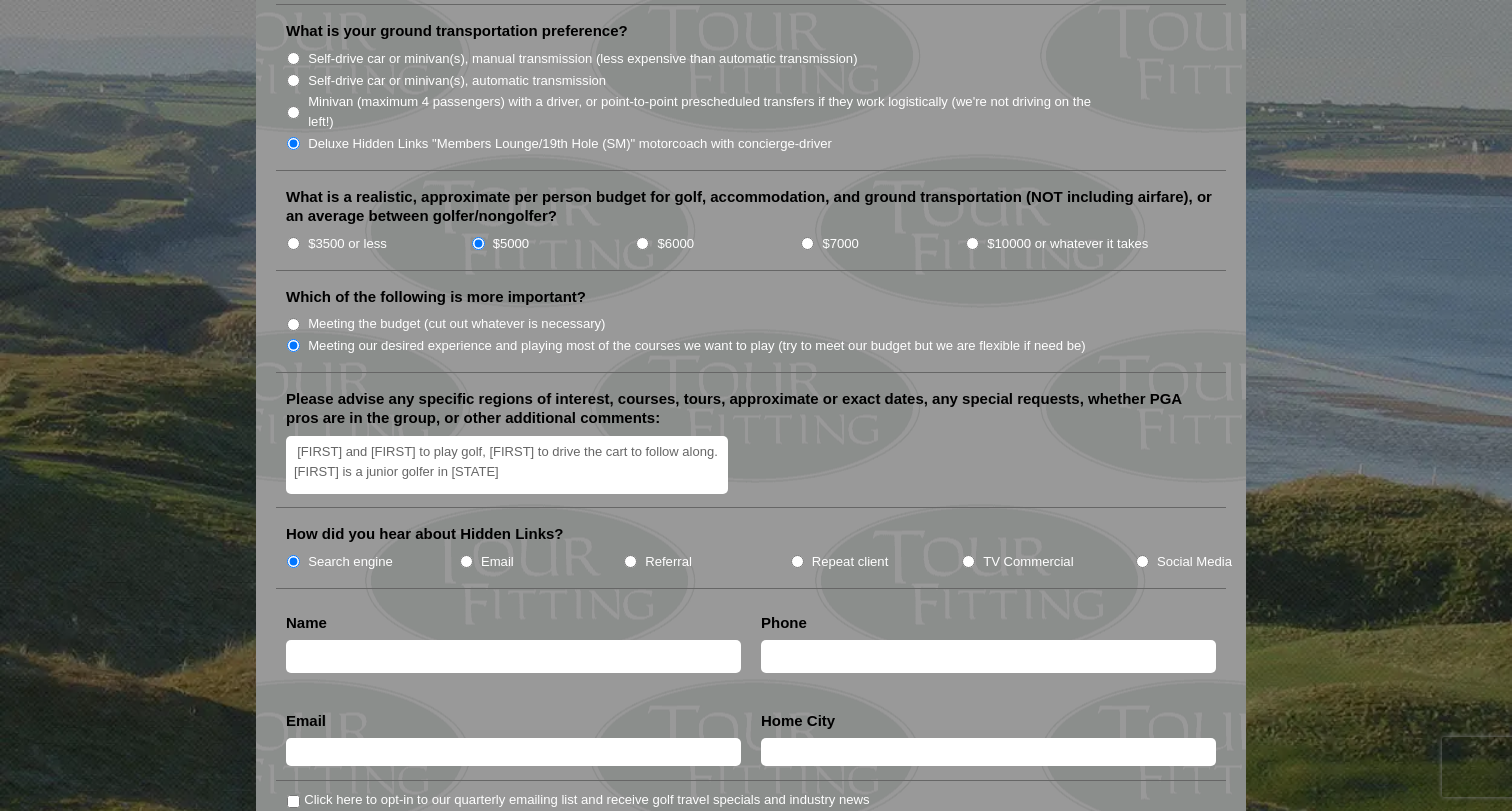 type on "[FIRST] and [FIRST] to play golf, [FIRST] to drive the cart to follow along. [FIRST] is a junior golfer in [STATE]" 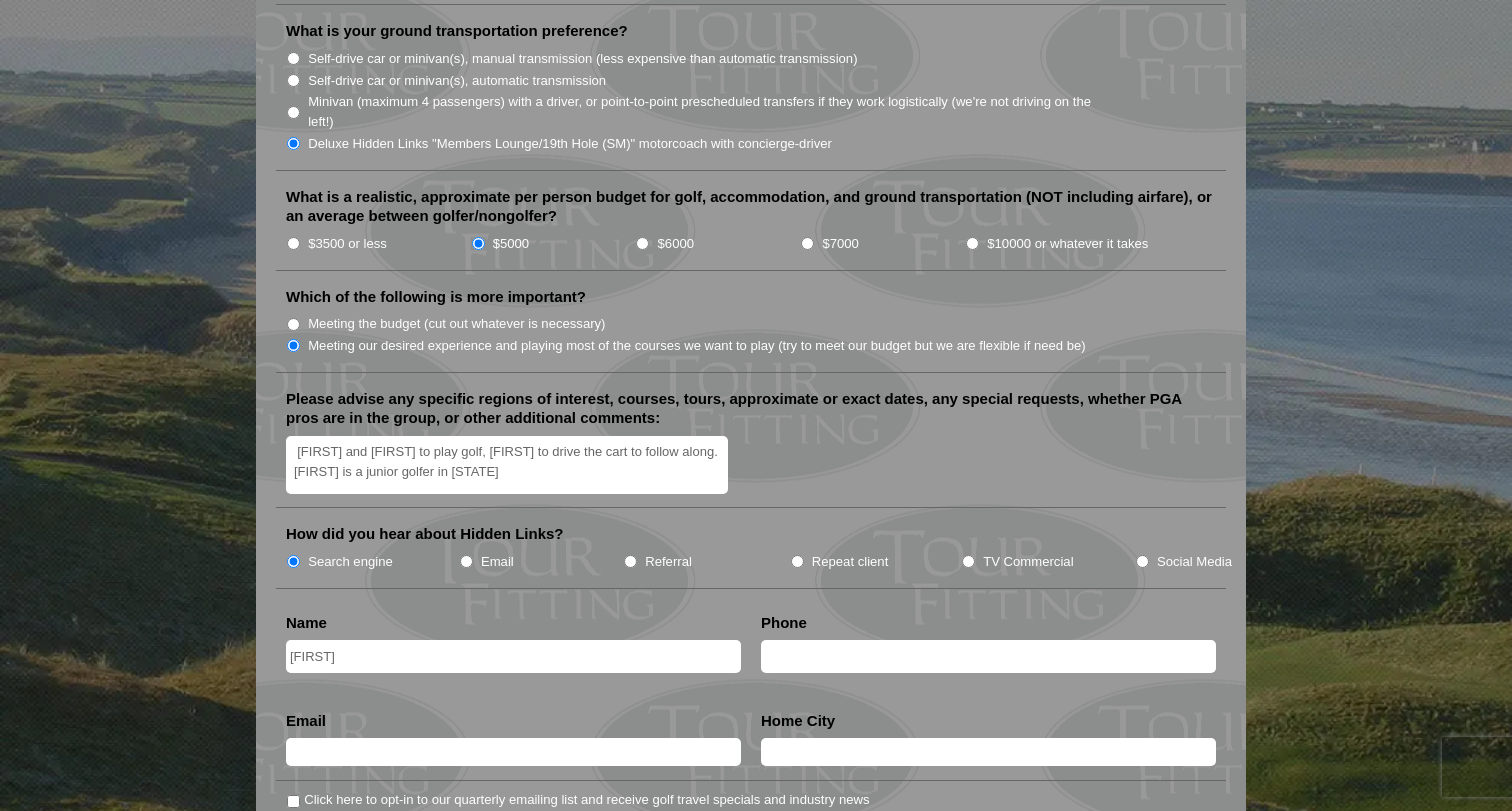 click on "[FIRST]" at bounding box center [513, 656] 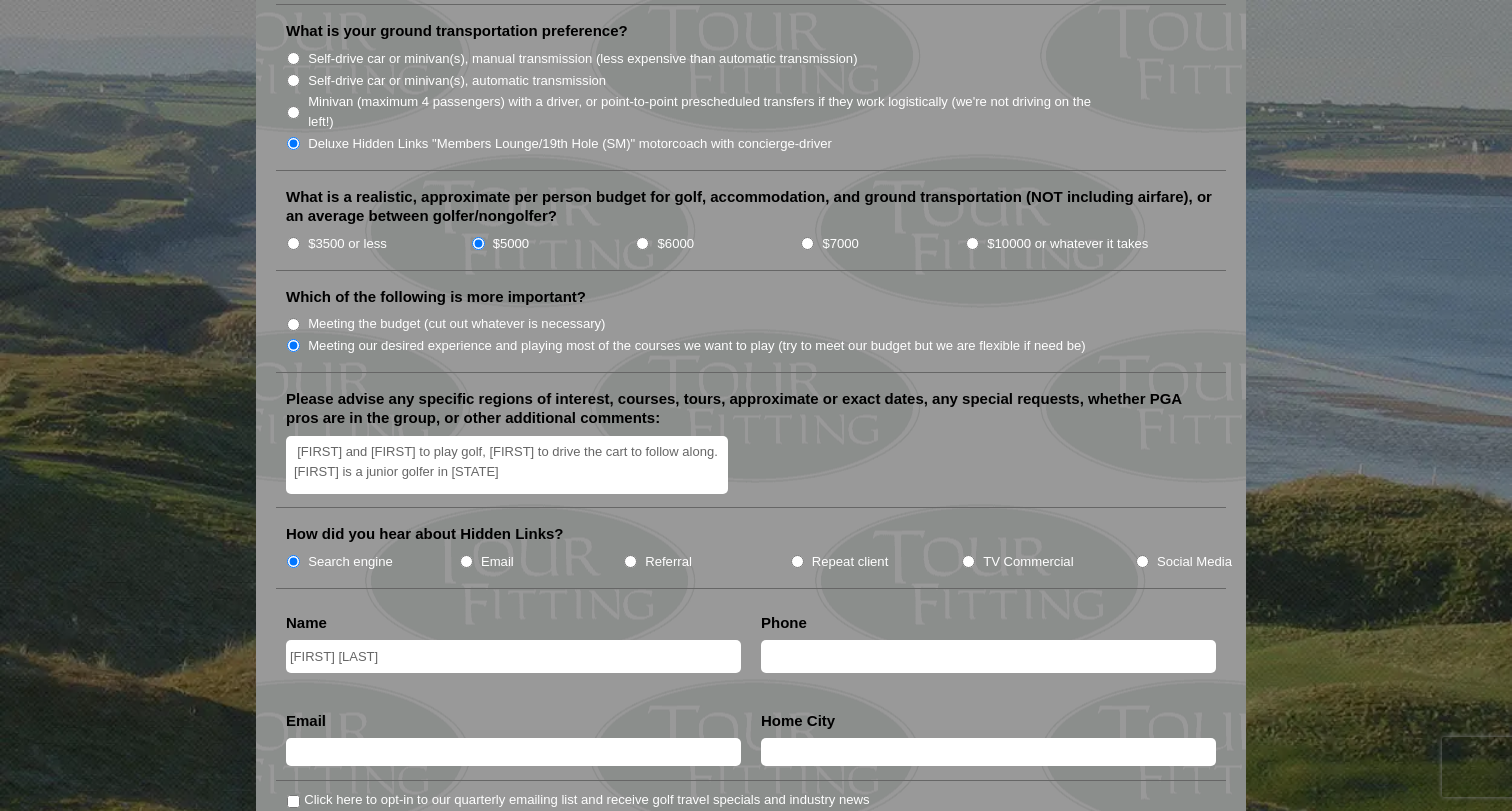 type on "[FIRST] [LAST]" 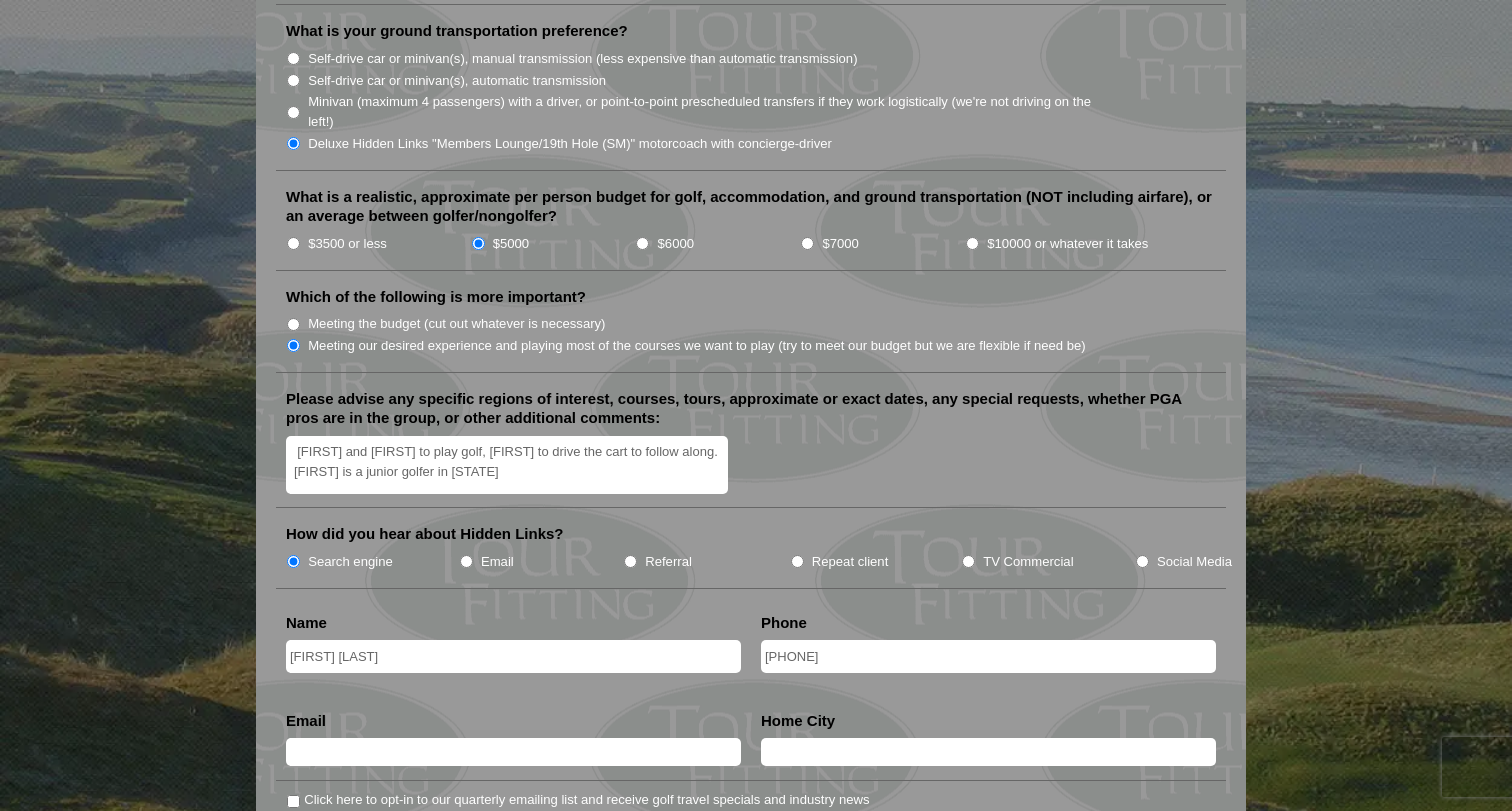 type on "[PHONE]" 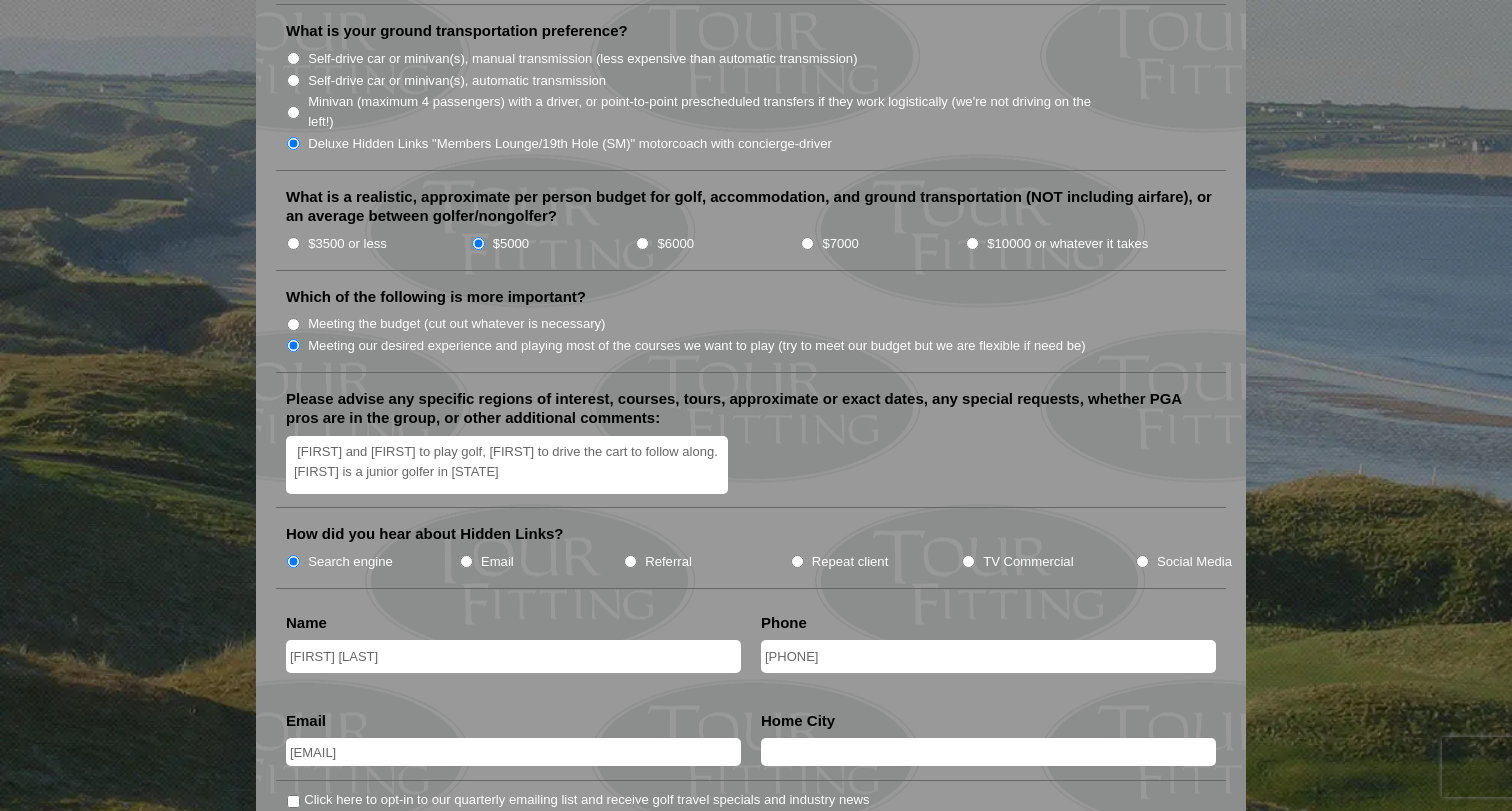 type on "[EMAIL]" 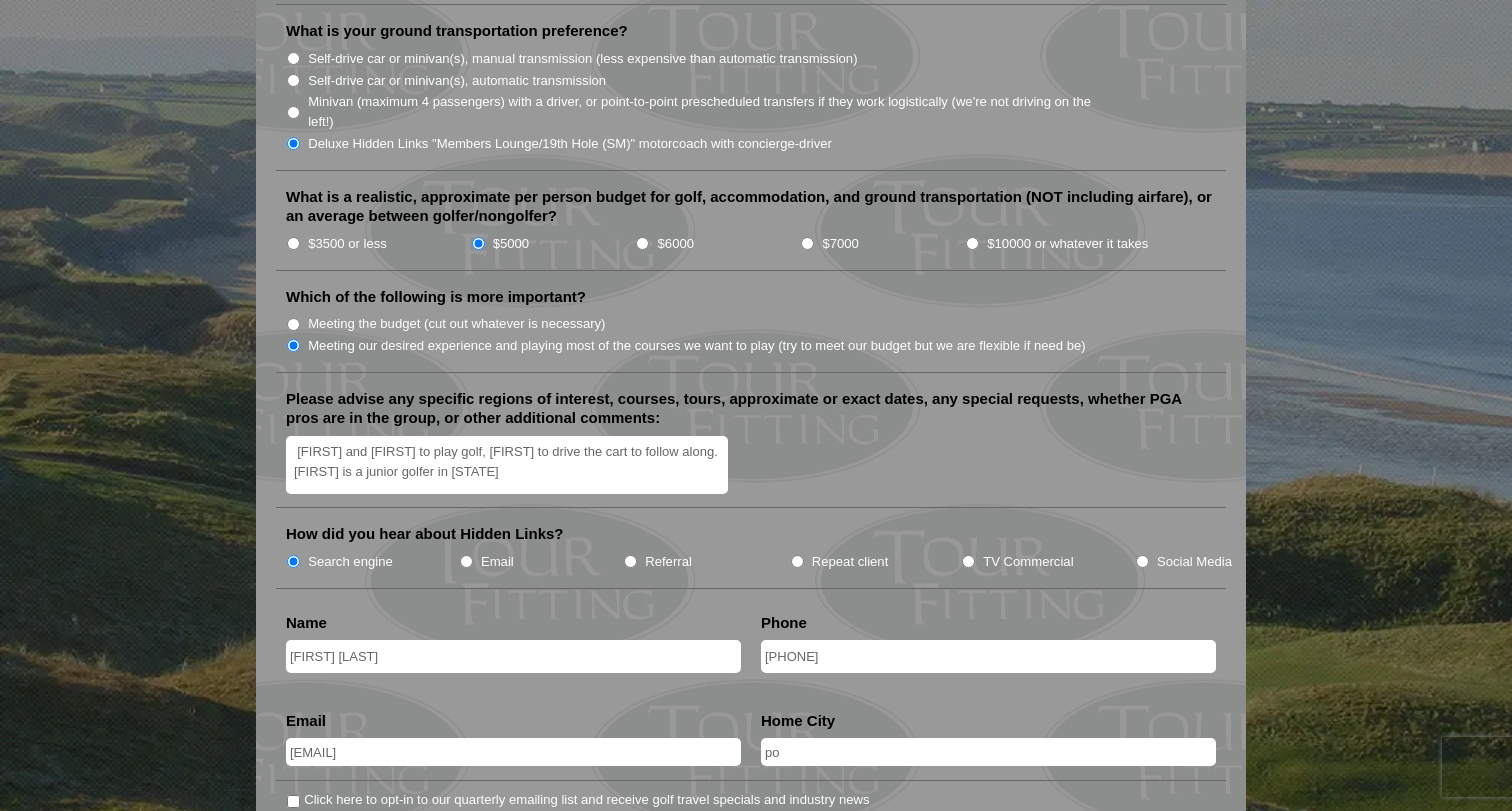 type on "p" 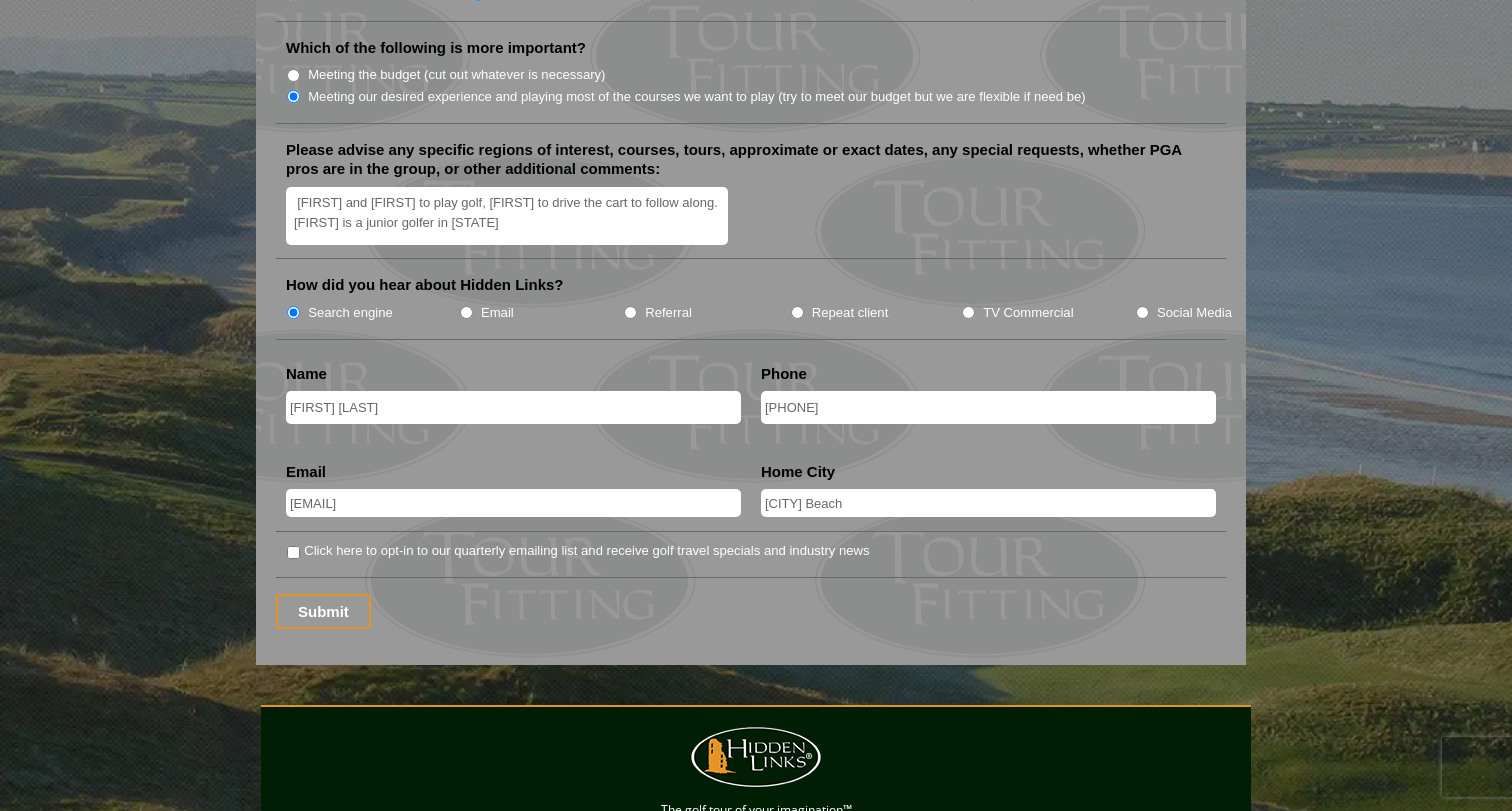 scroll, scrollTop: 2395, scrollLeft: 0, axis: vertical 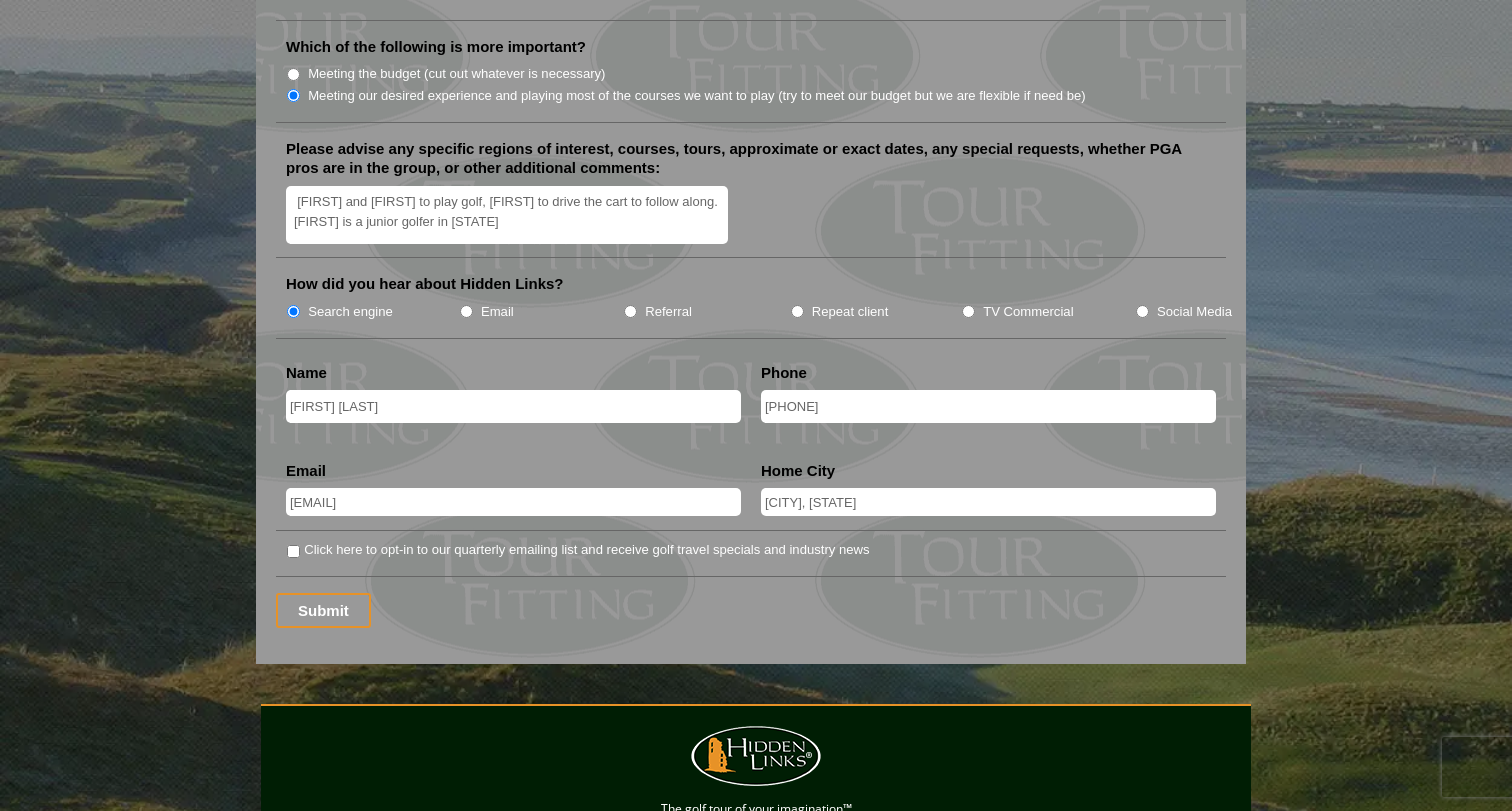 type on "[CITY], [STATE]" 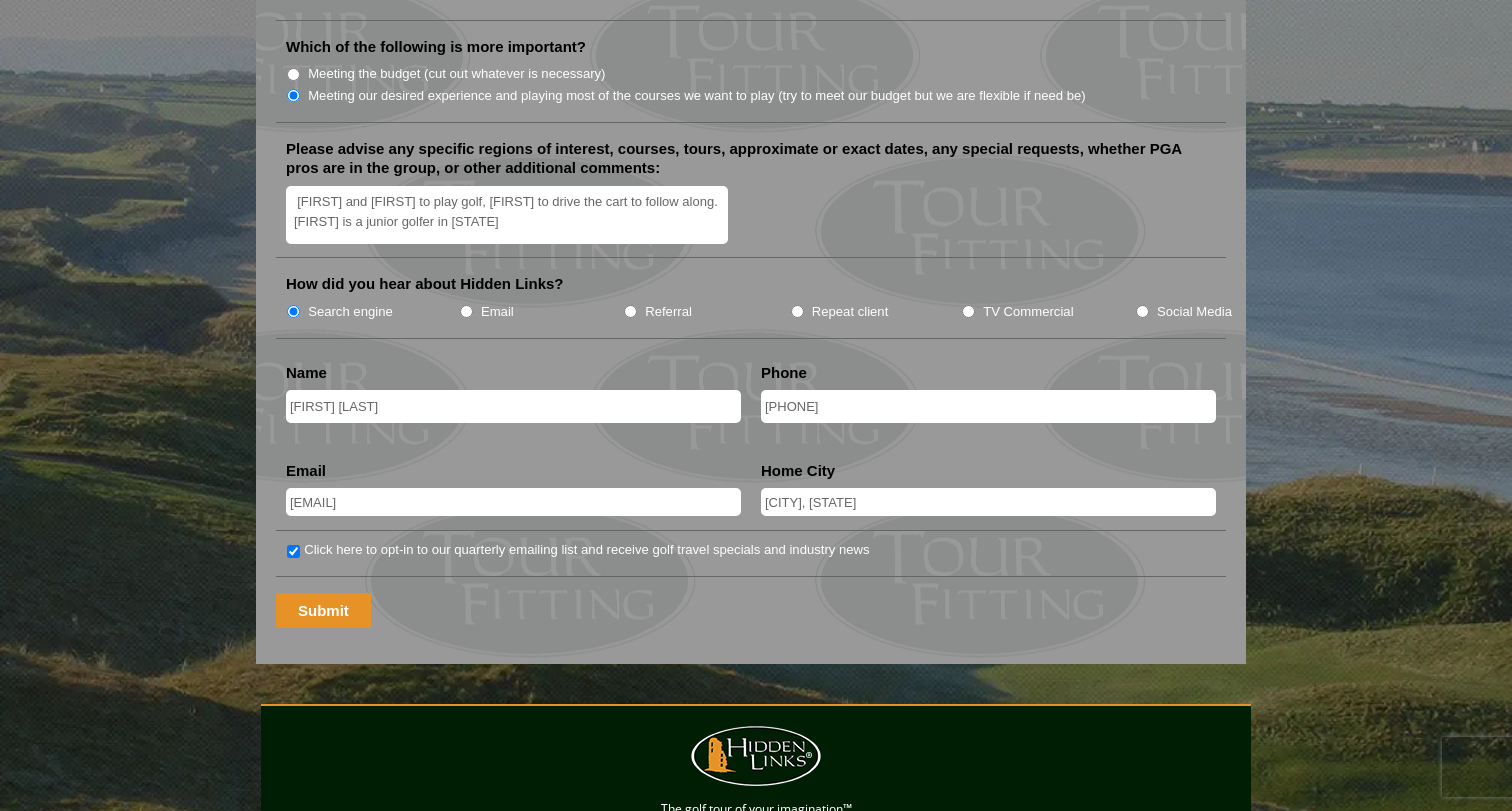 click on "Submit" at bounding box center [323, 610] 